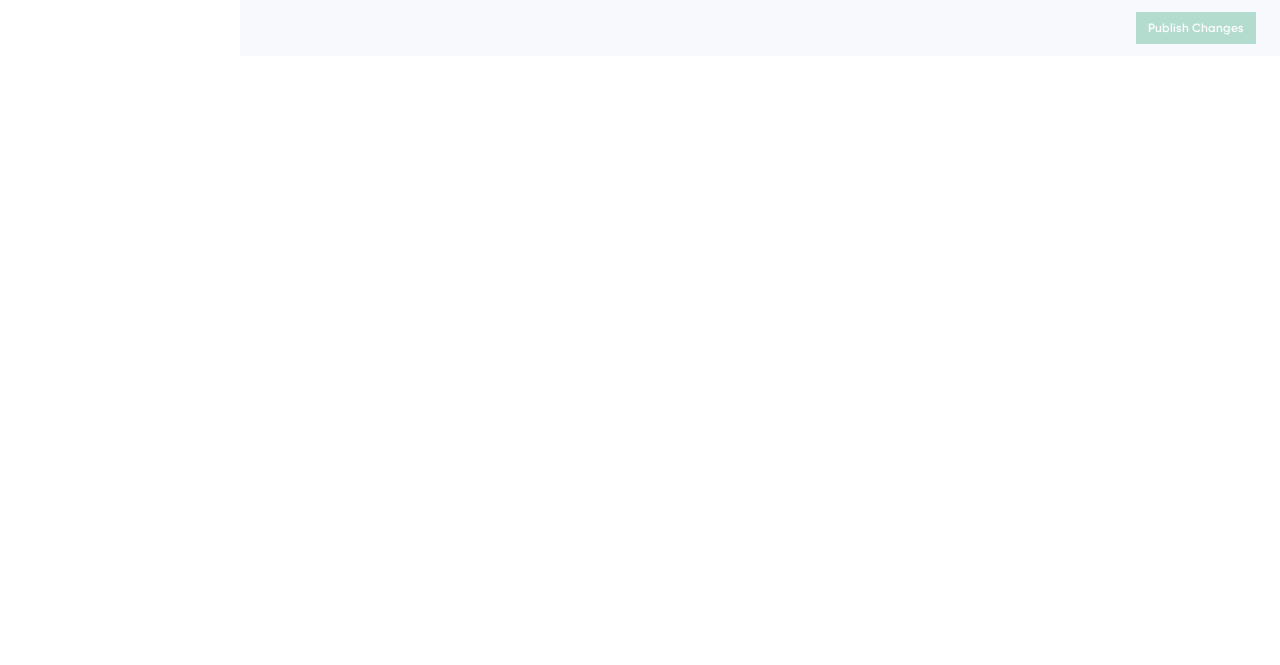 scroll, scrollTop: 0, scrollLeft: 0, axis: both 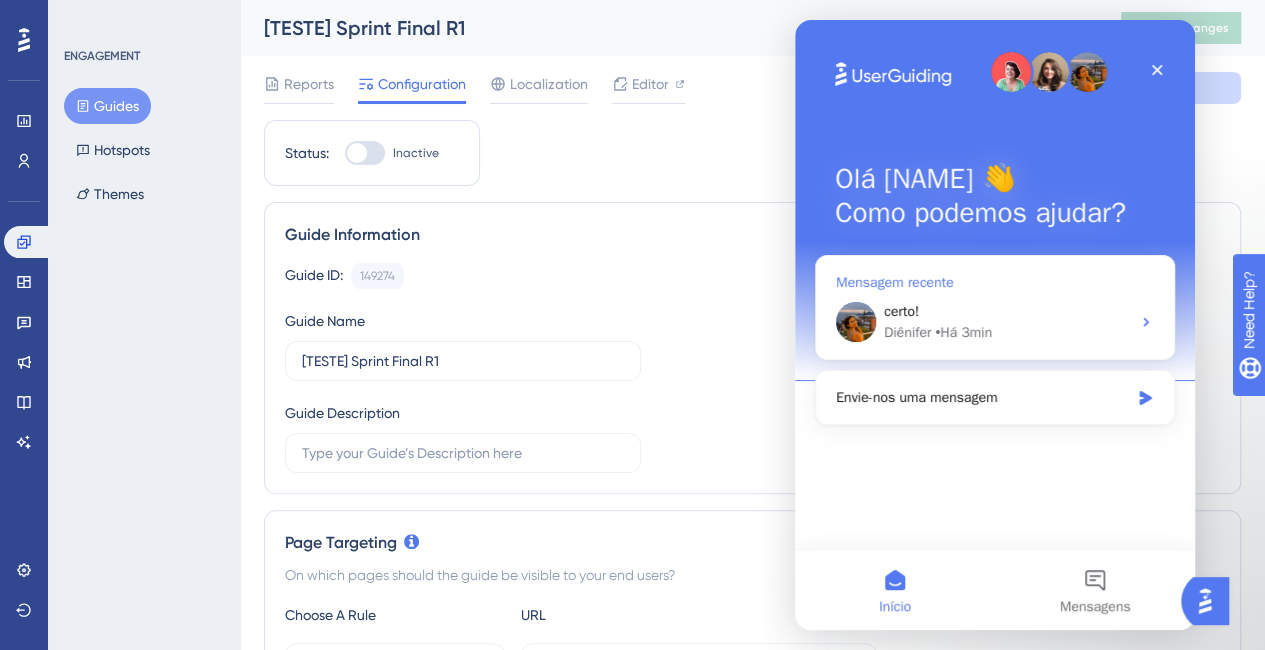 click on "certo!" at bounding box center (1007, 311) 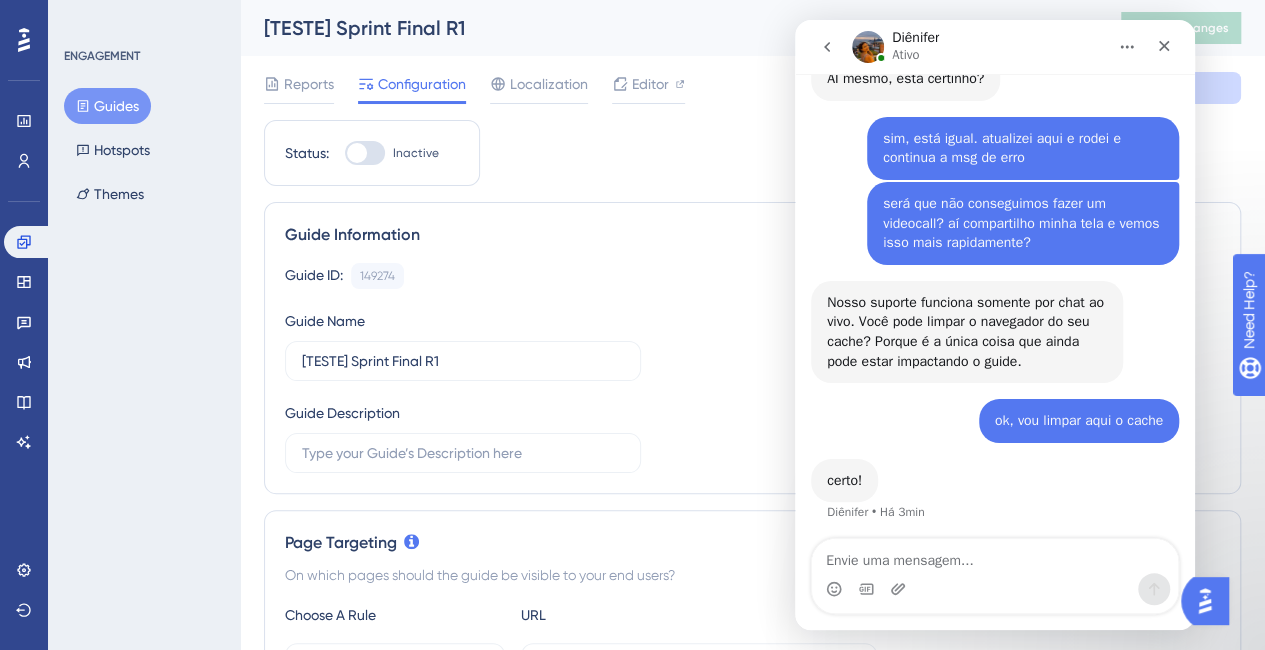 scroll, scrollTop: 4202, scrollLeft: 0, axis: vertical 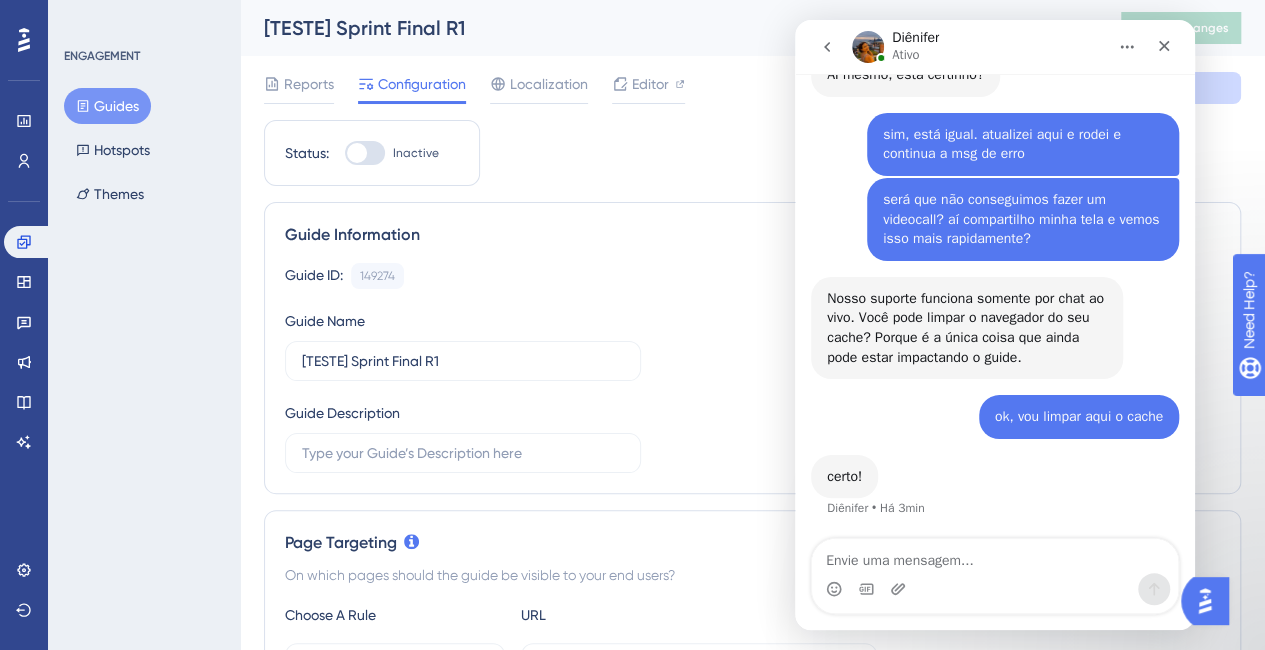 click 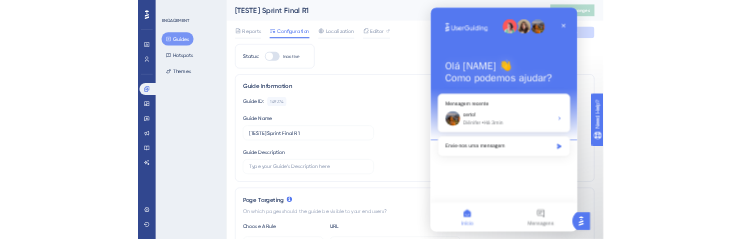 scroll, scrollTop: 0, scrollLeft: 0, axis: both 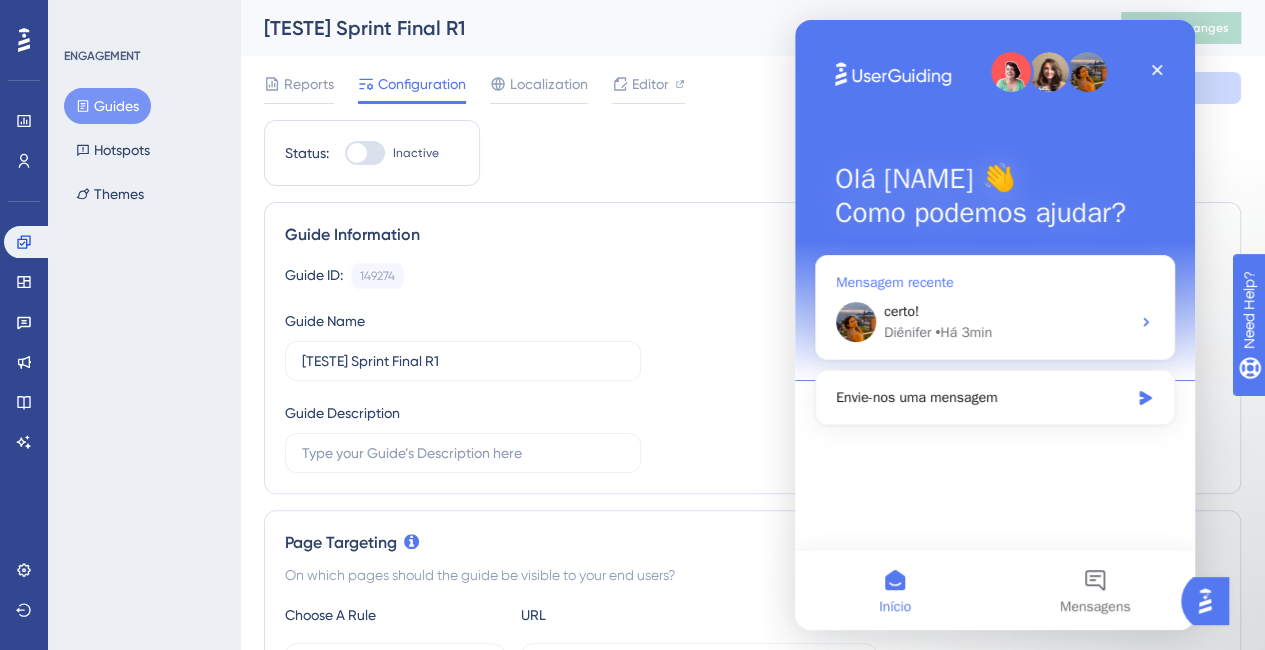 click on "Diênifer •  Há 3min" at bounding box center [1007, 332] 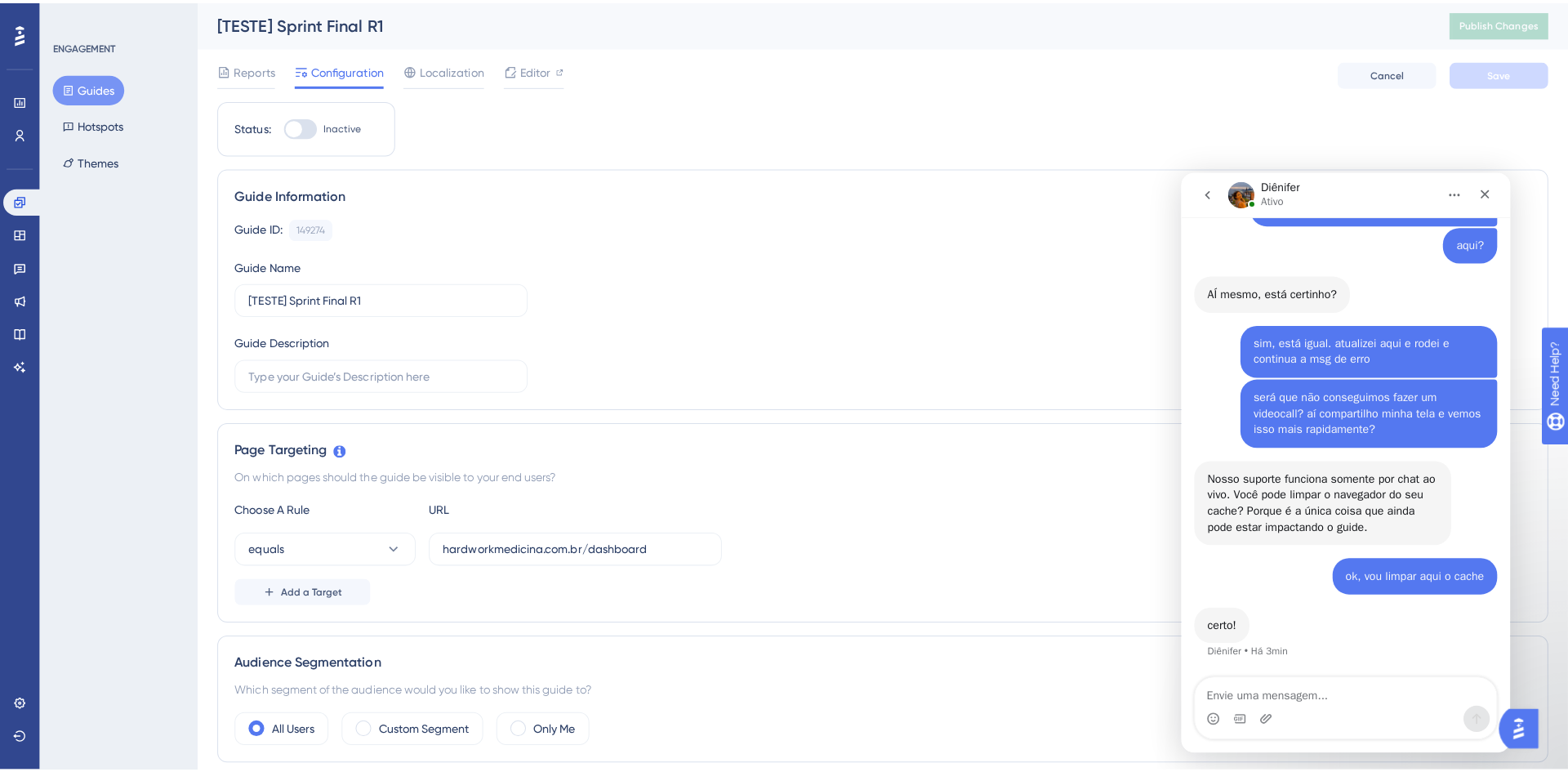 scroll, scrollTop: 3357, scrollLeft: 0, axis: vertical 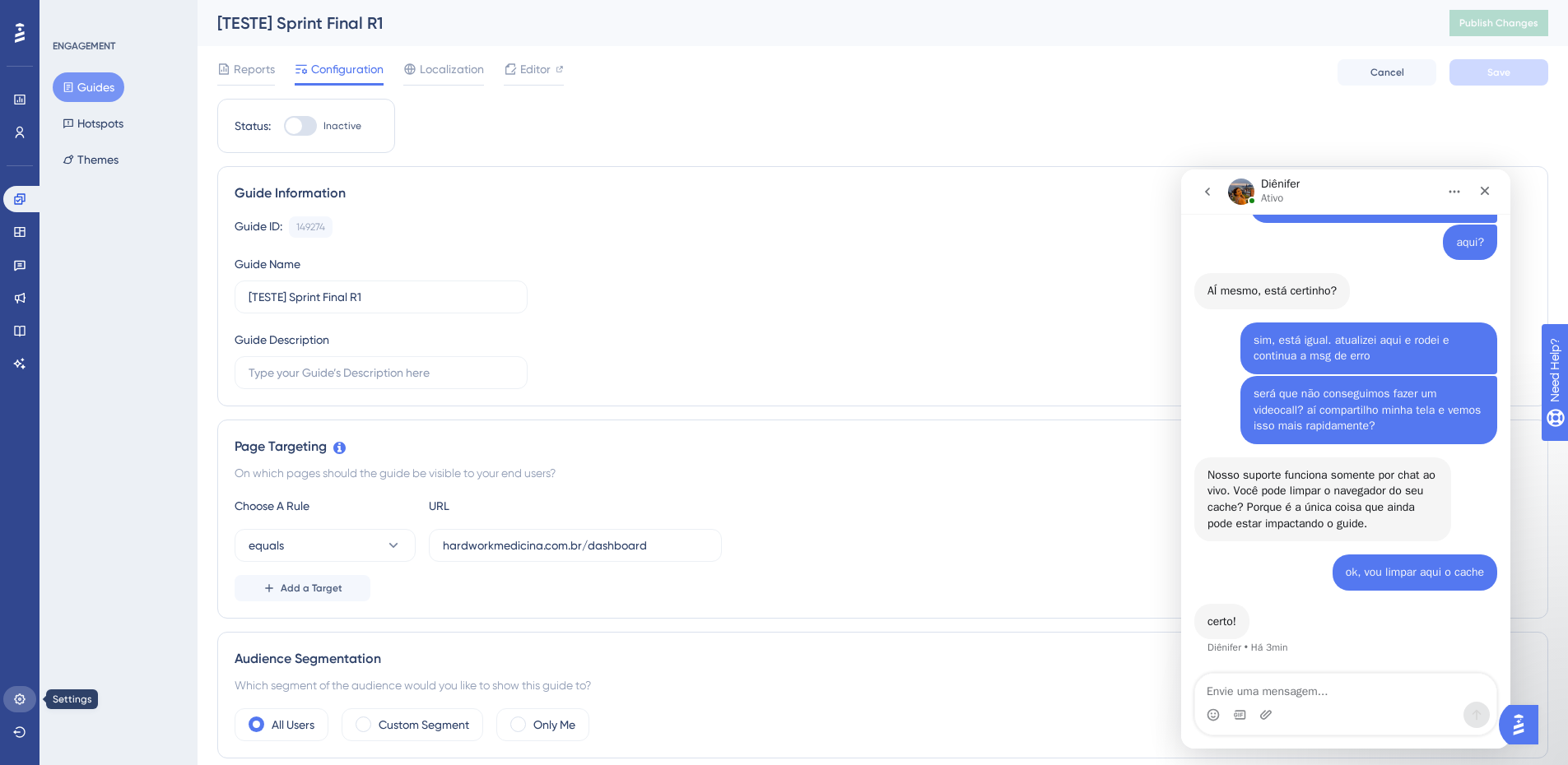 click 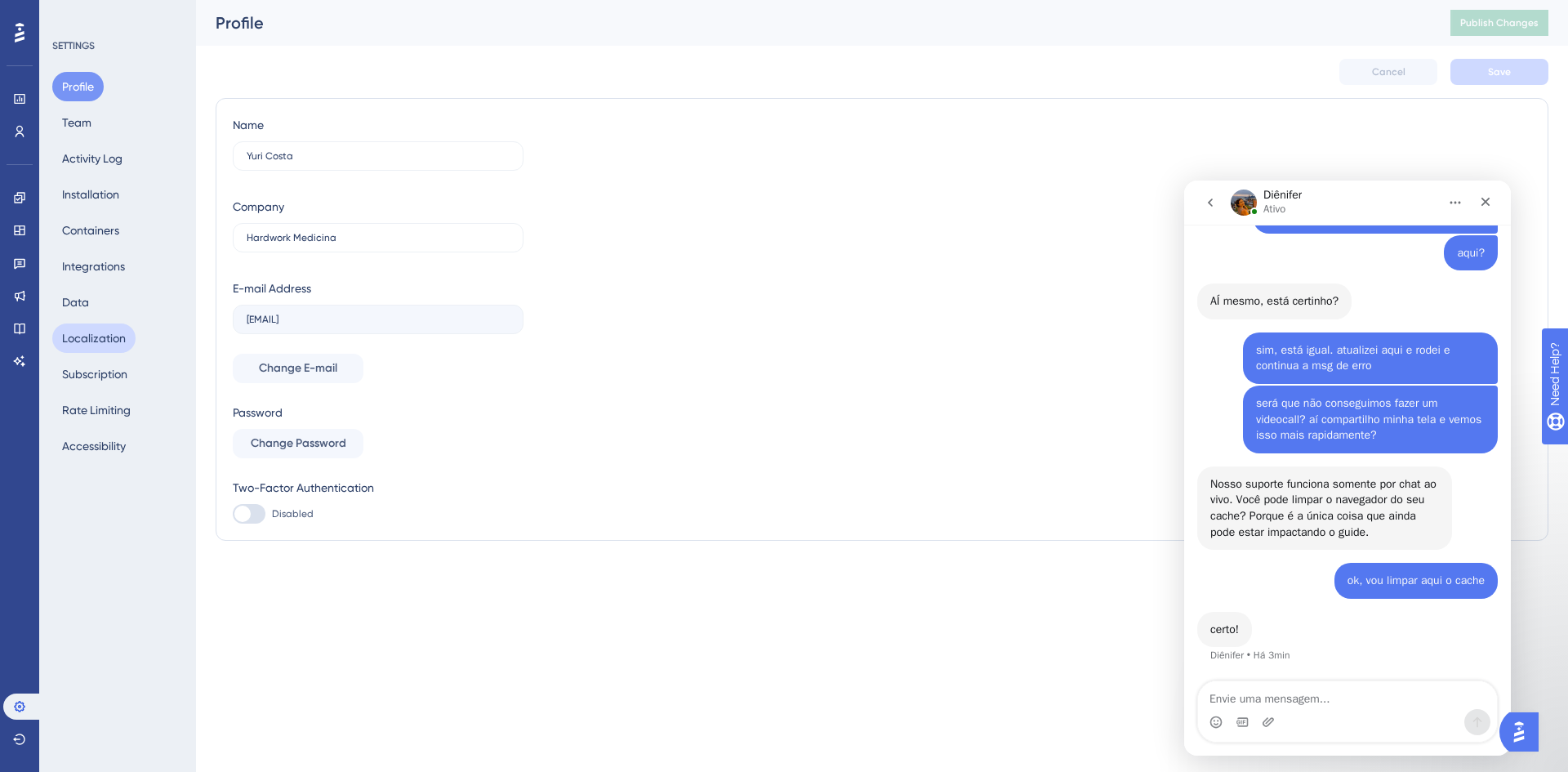 click on "Localization" at bounding box center [94, 338] 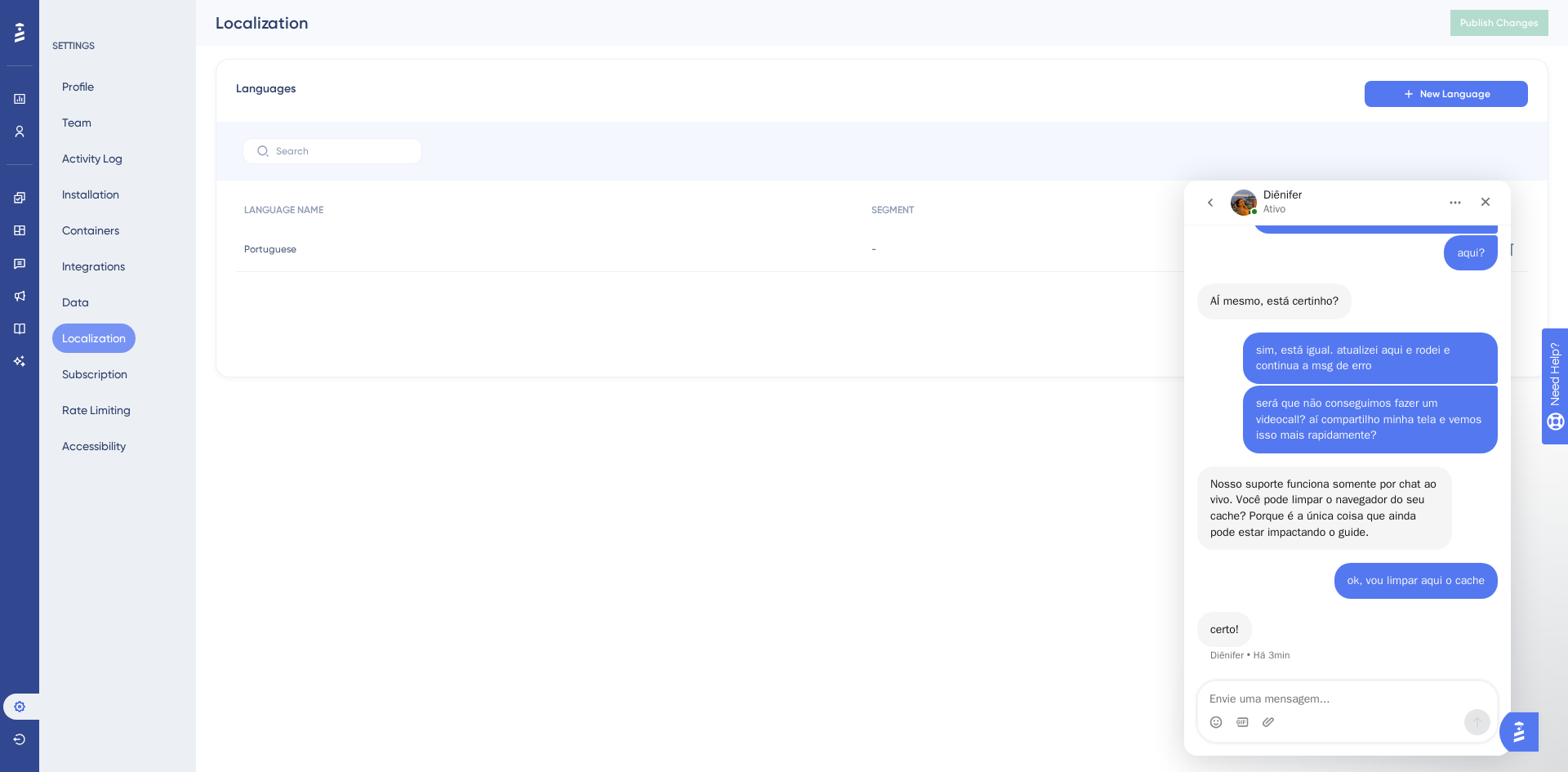 click at bounding box center [1210, 203] 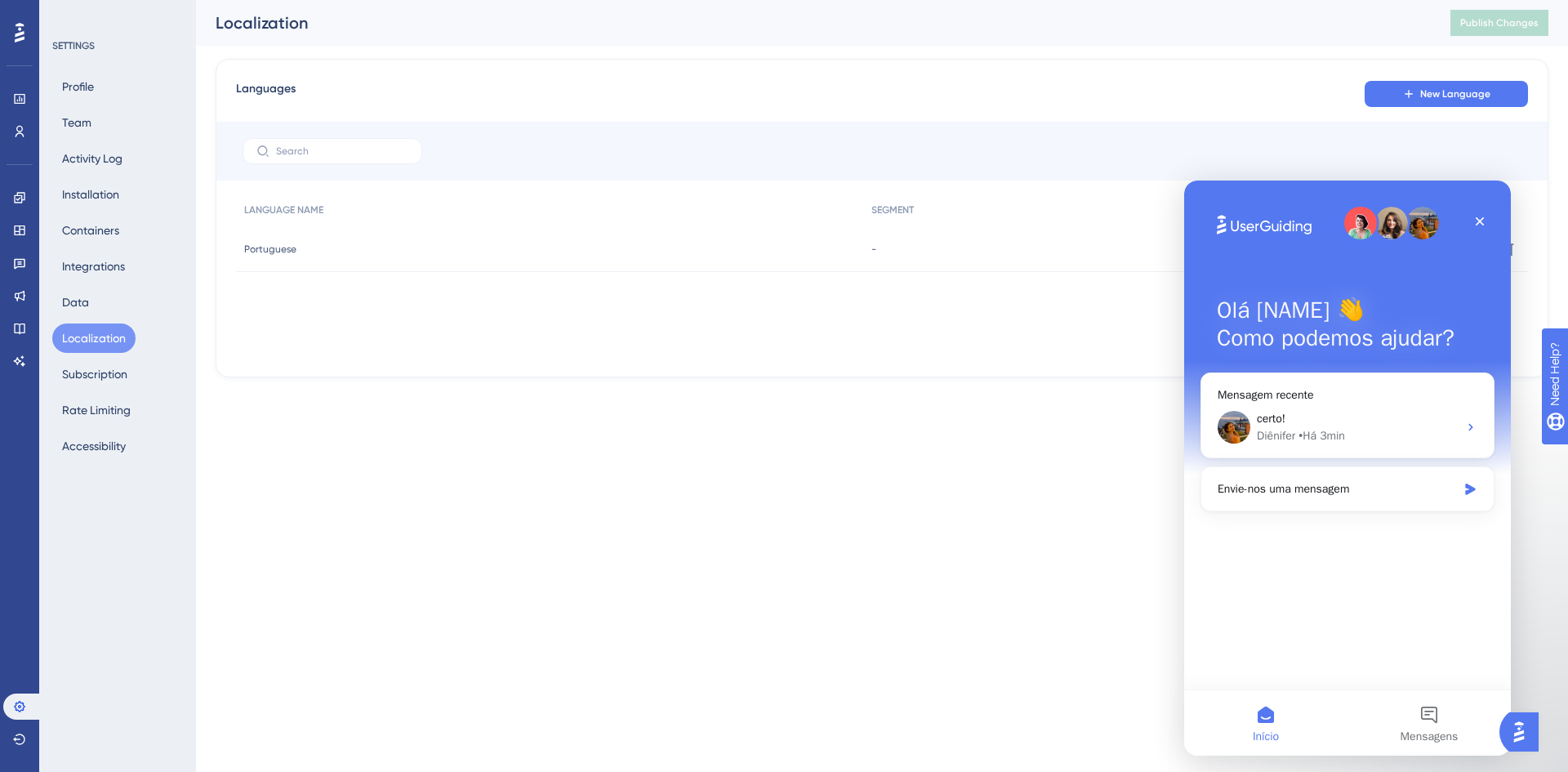 scroll, scrollTop: 0, scrollLeft: 0, axis: both 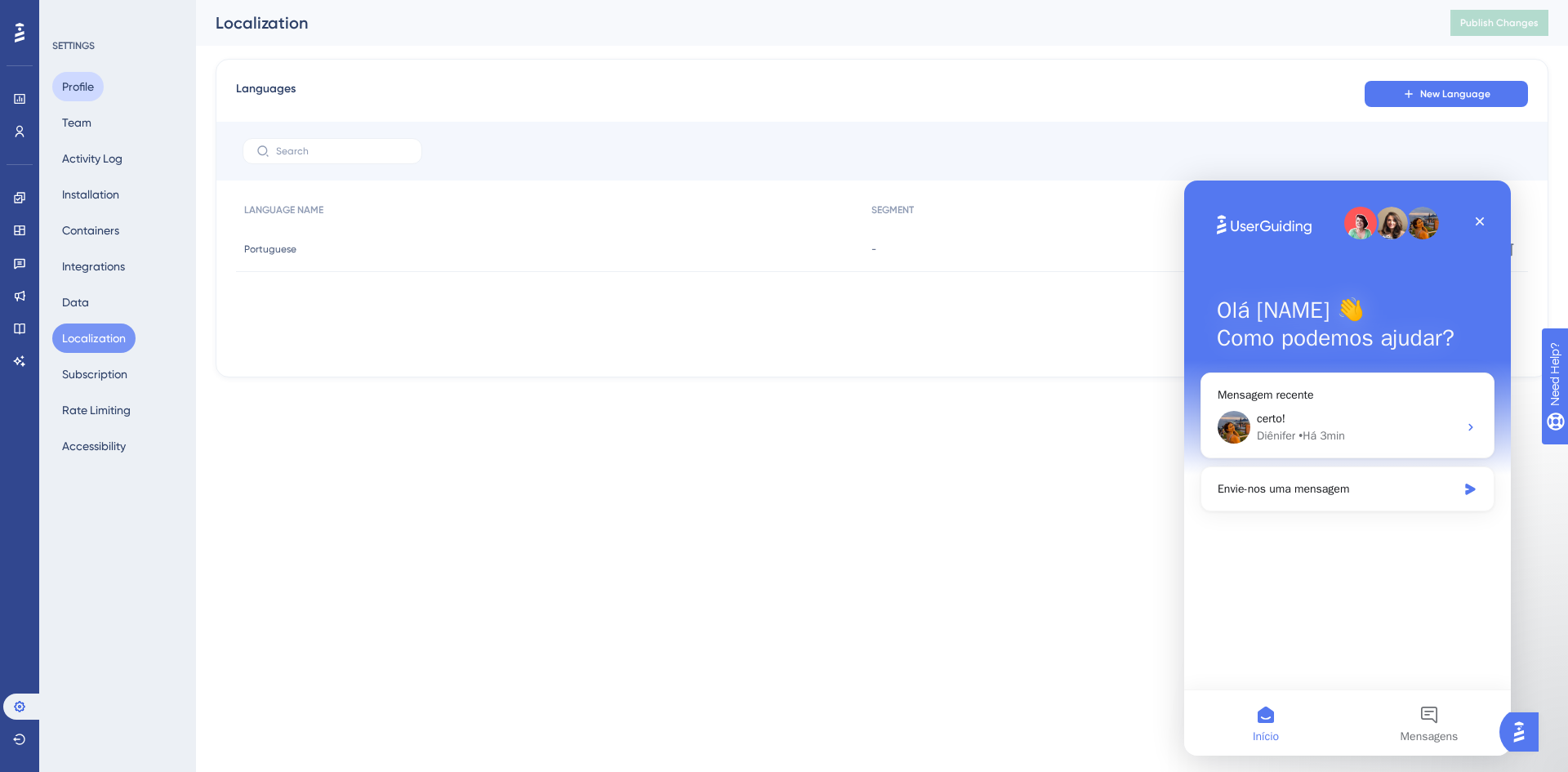 click on "Profile" at bounding box center [78, 87] 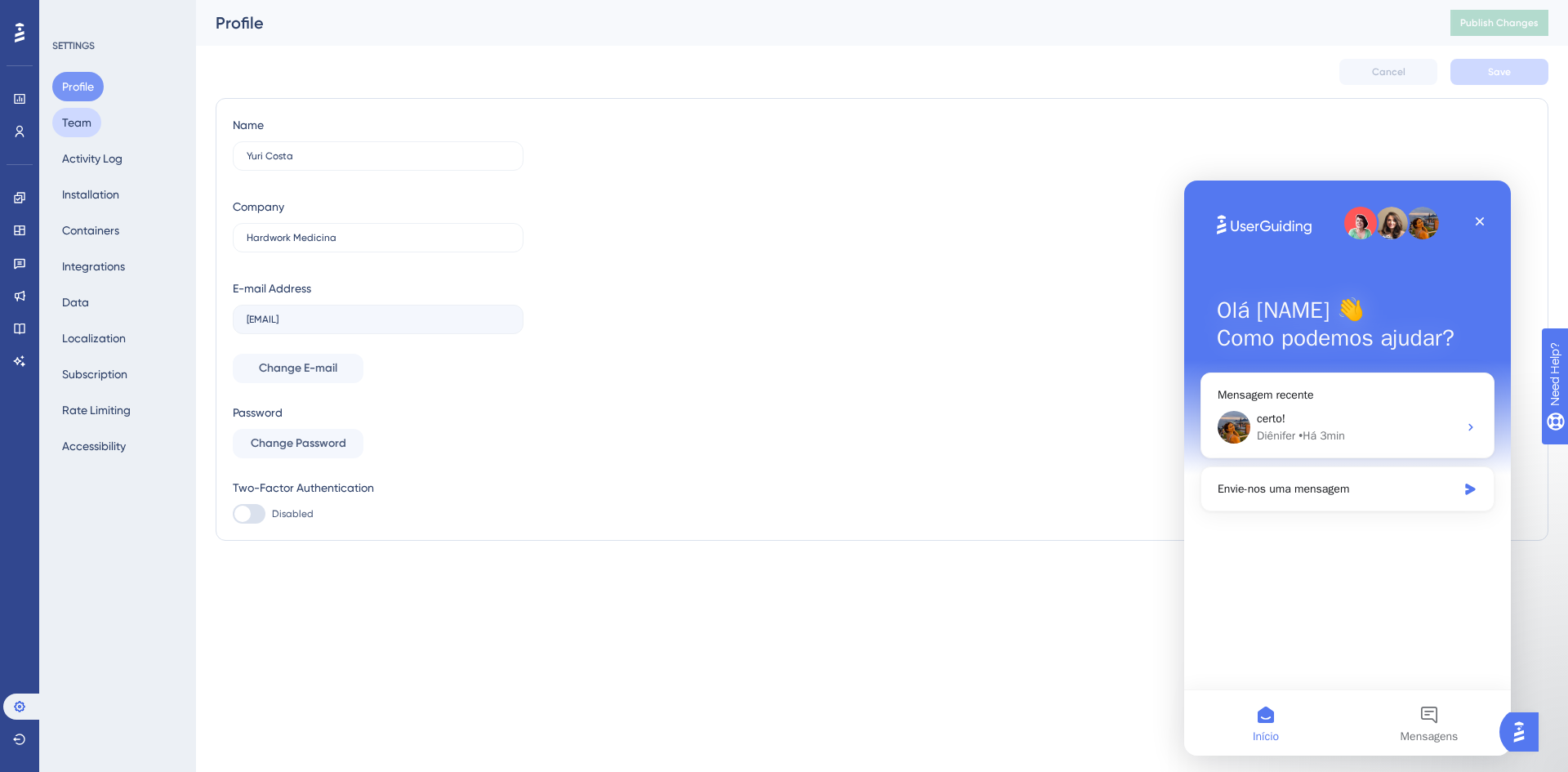 click on "Team" at bounding box center [77, 123] 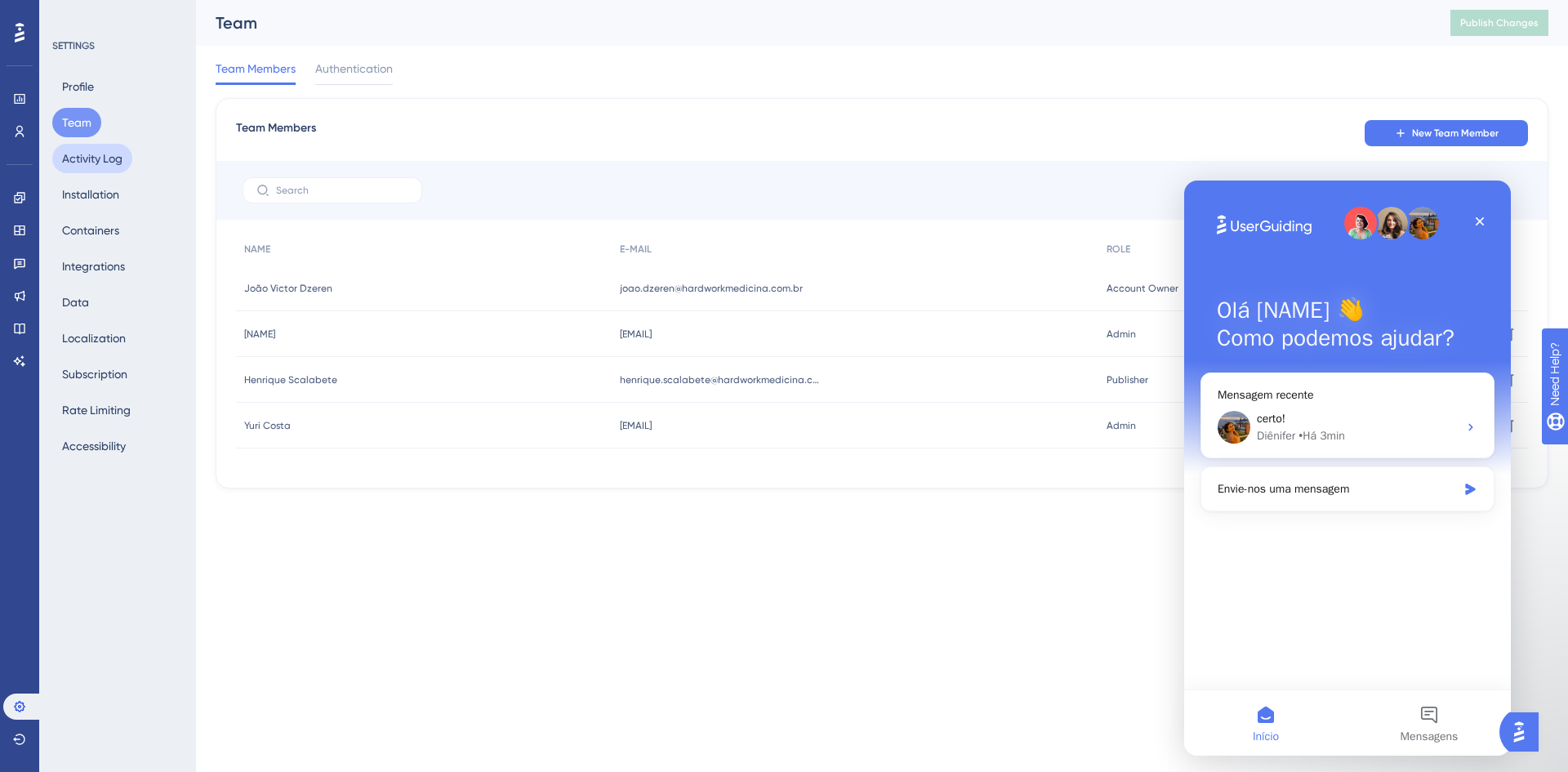 click on "Activity Log" at bounding box center (92, 158) 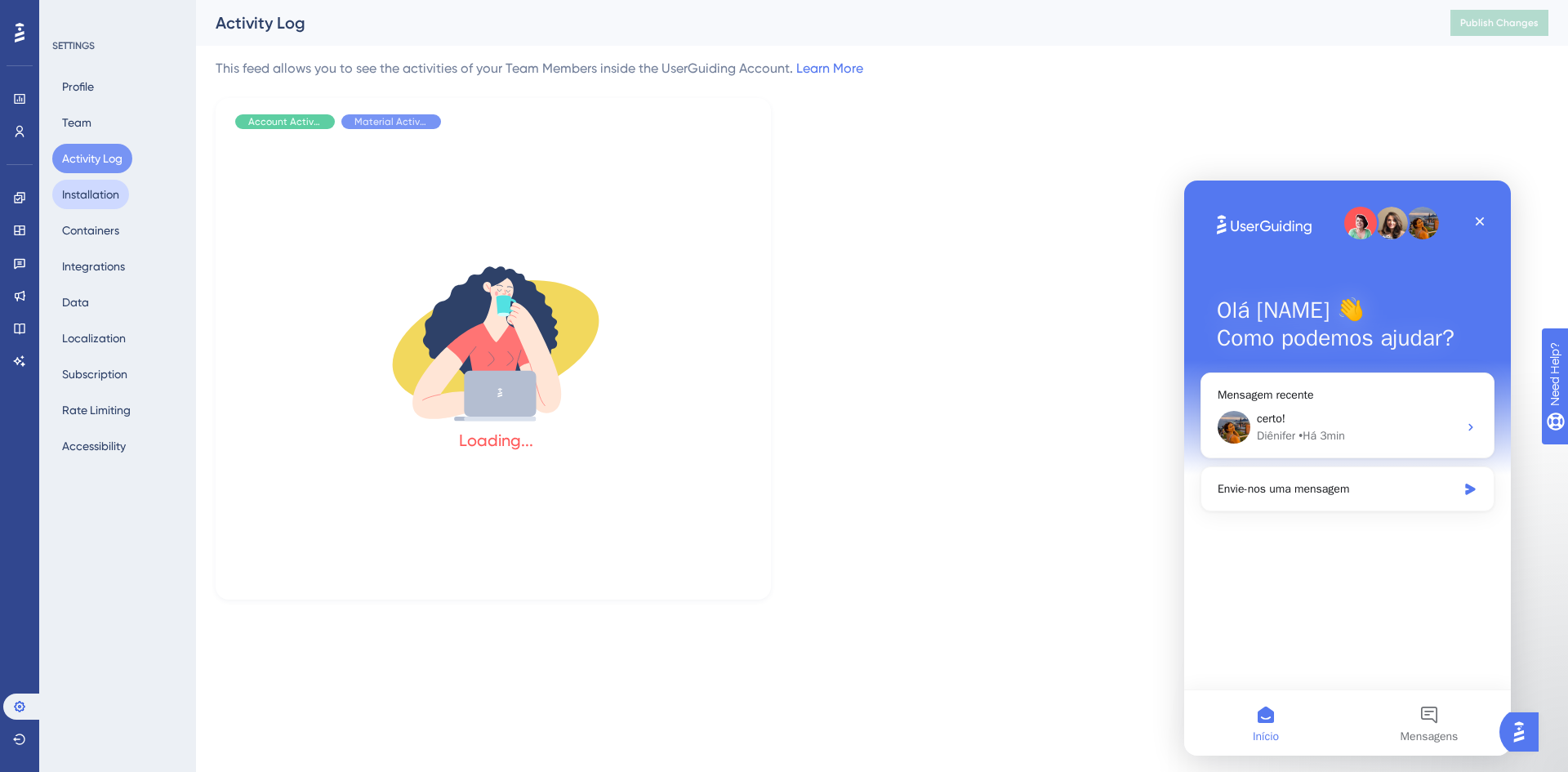 click on "Installation" at bounding box center (91, 194) 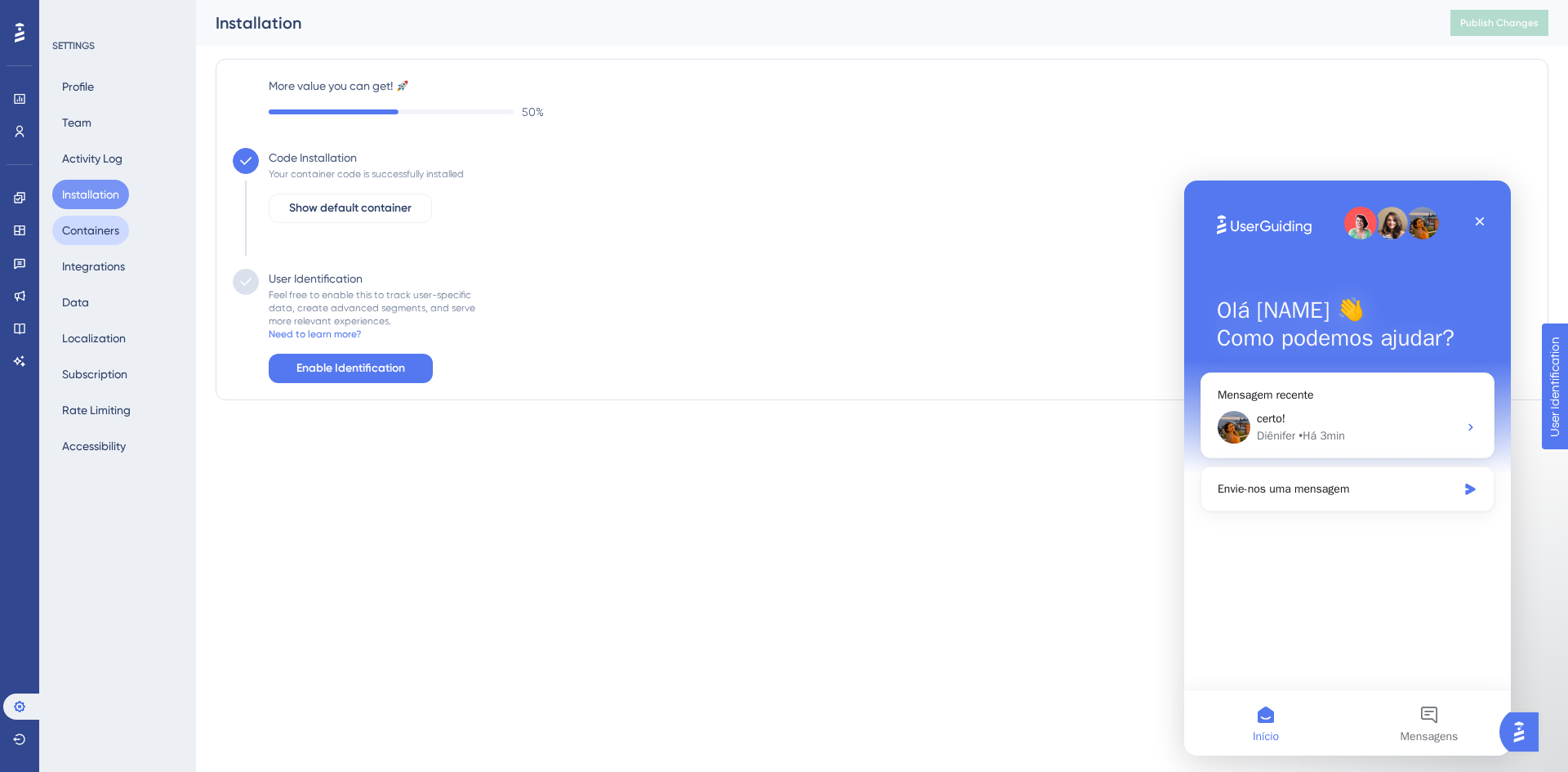 scroll, scrollTop: 0, scrollLeft: 0, axis: both 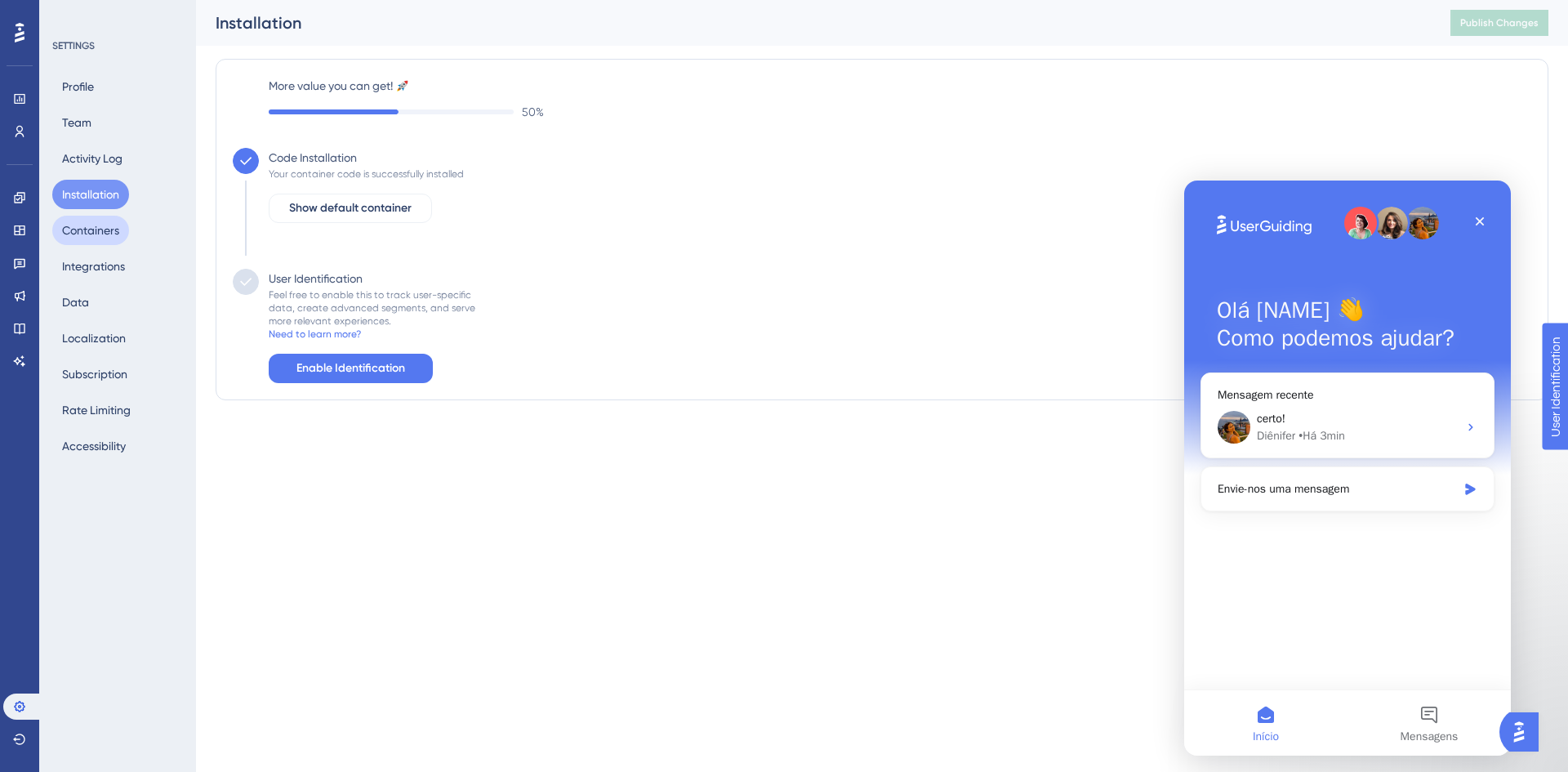 click on "Containers" at bounding box center (91, 230) 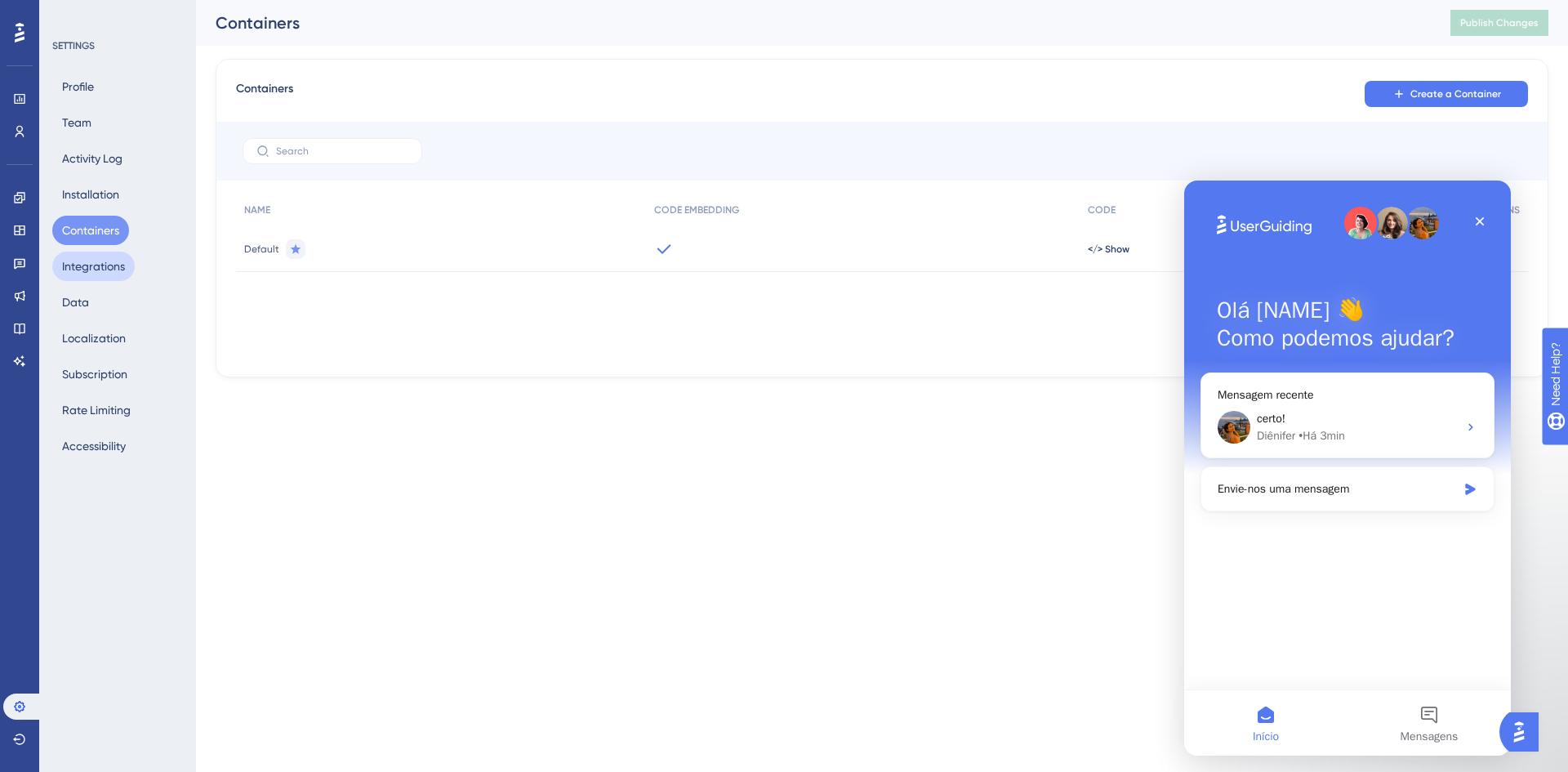 scroll, scrollTop: 0, scrollLeft: 0, axis: both 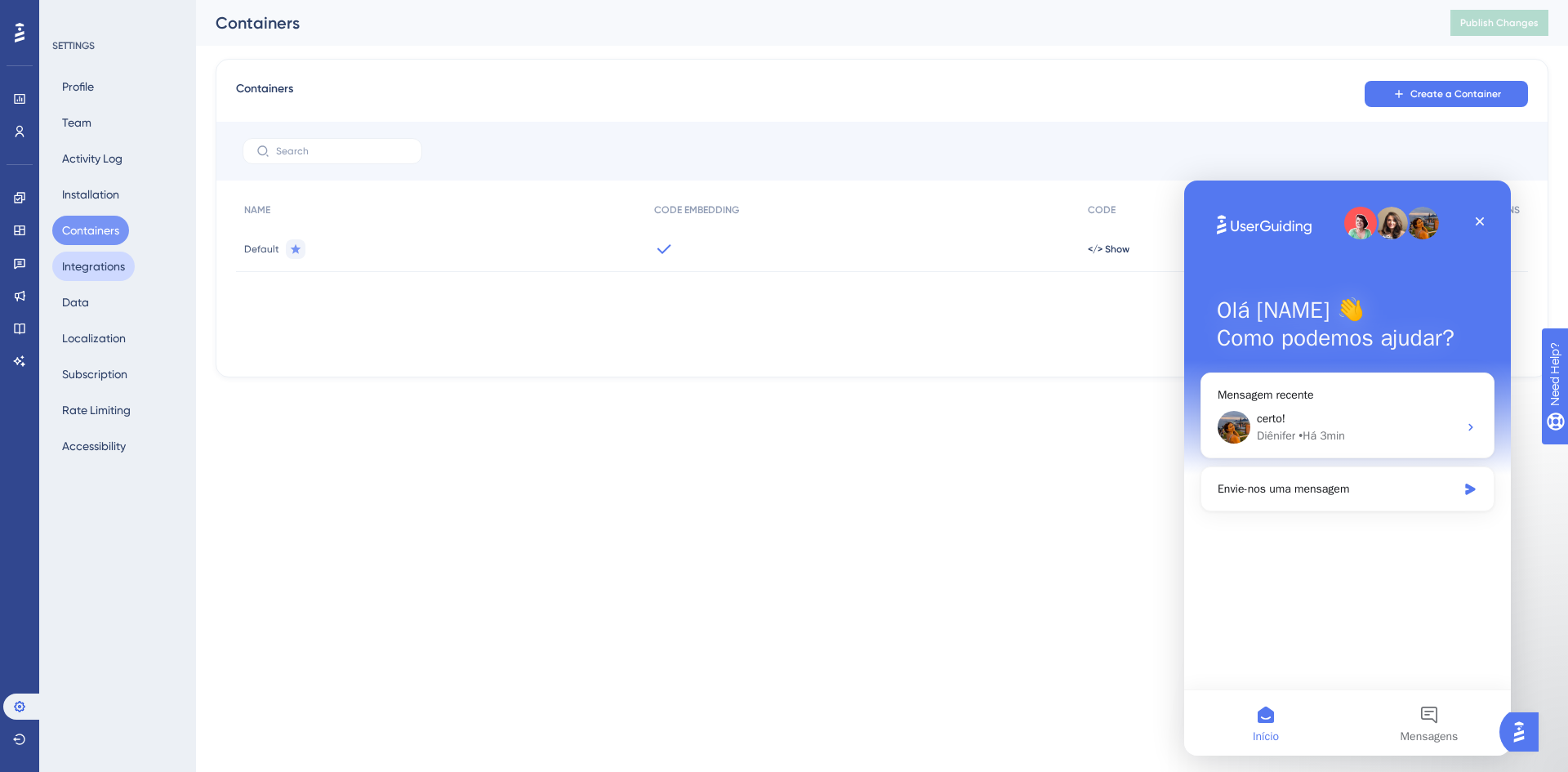 click on "Integrations" at bounding box center (93, 266) 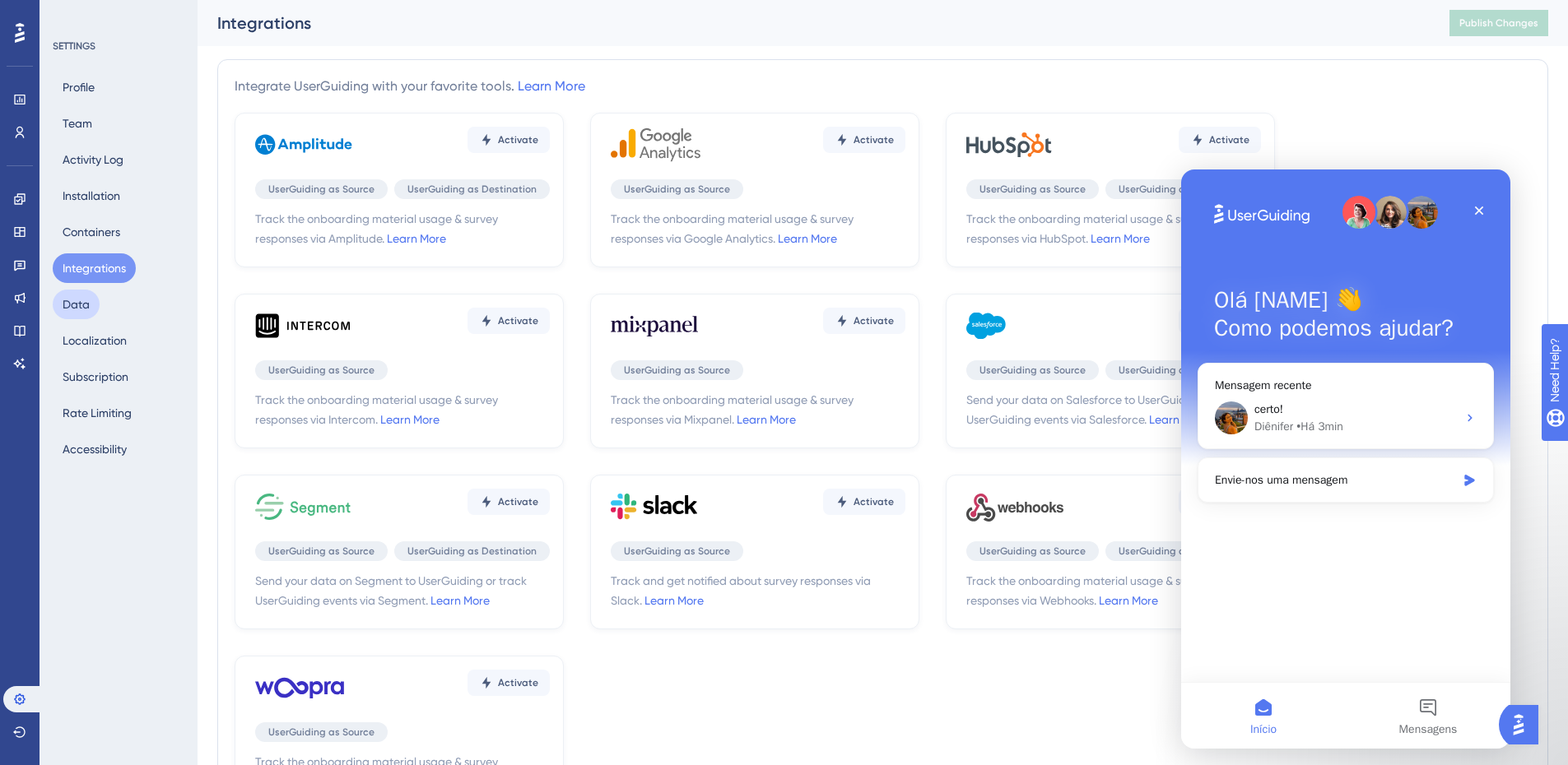click on "Data" at bounding box center [76, 304] 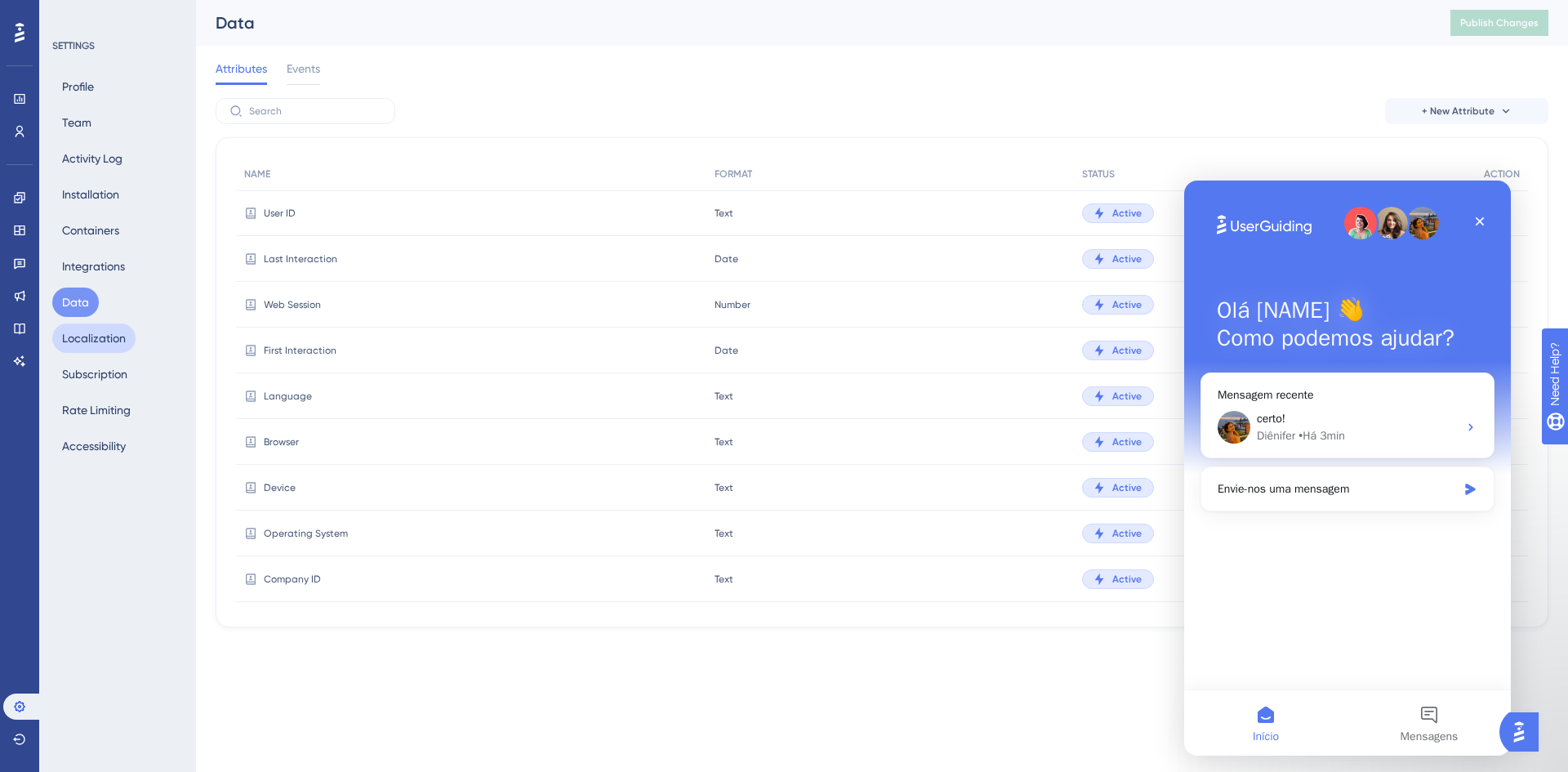 click on "Localization" at bounding box center [94, 338] 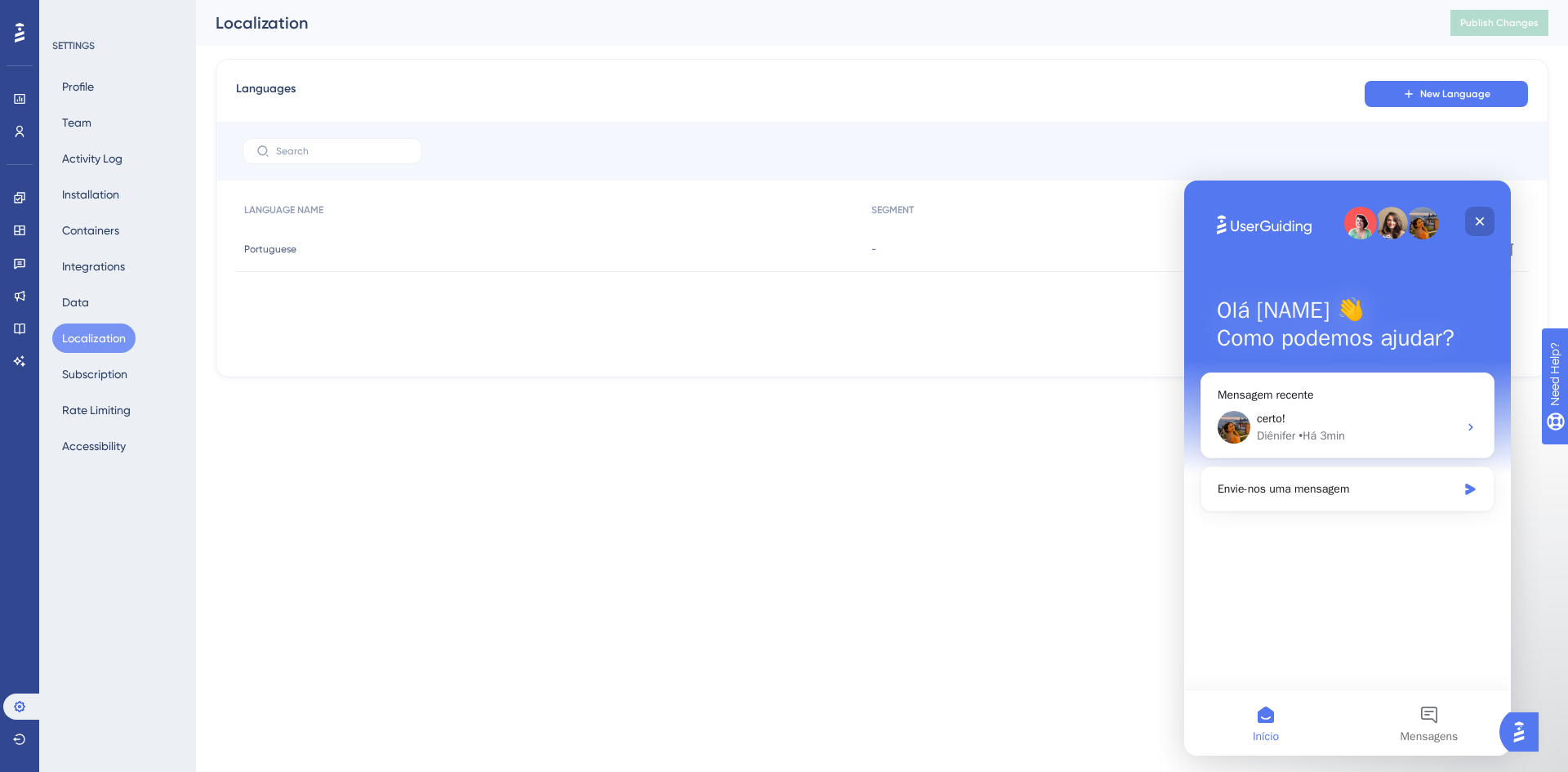 click 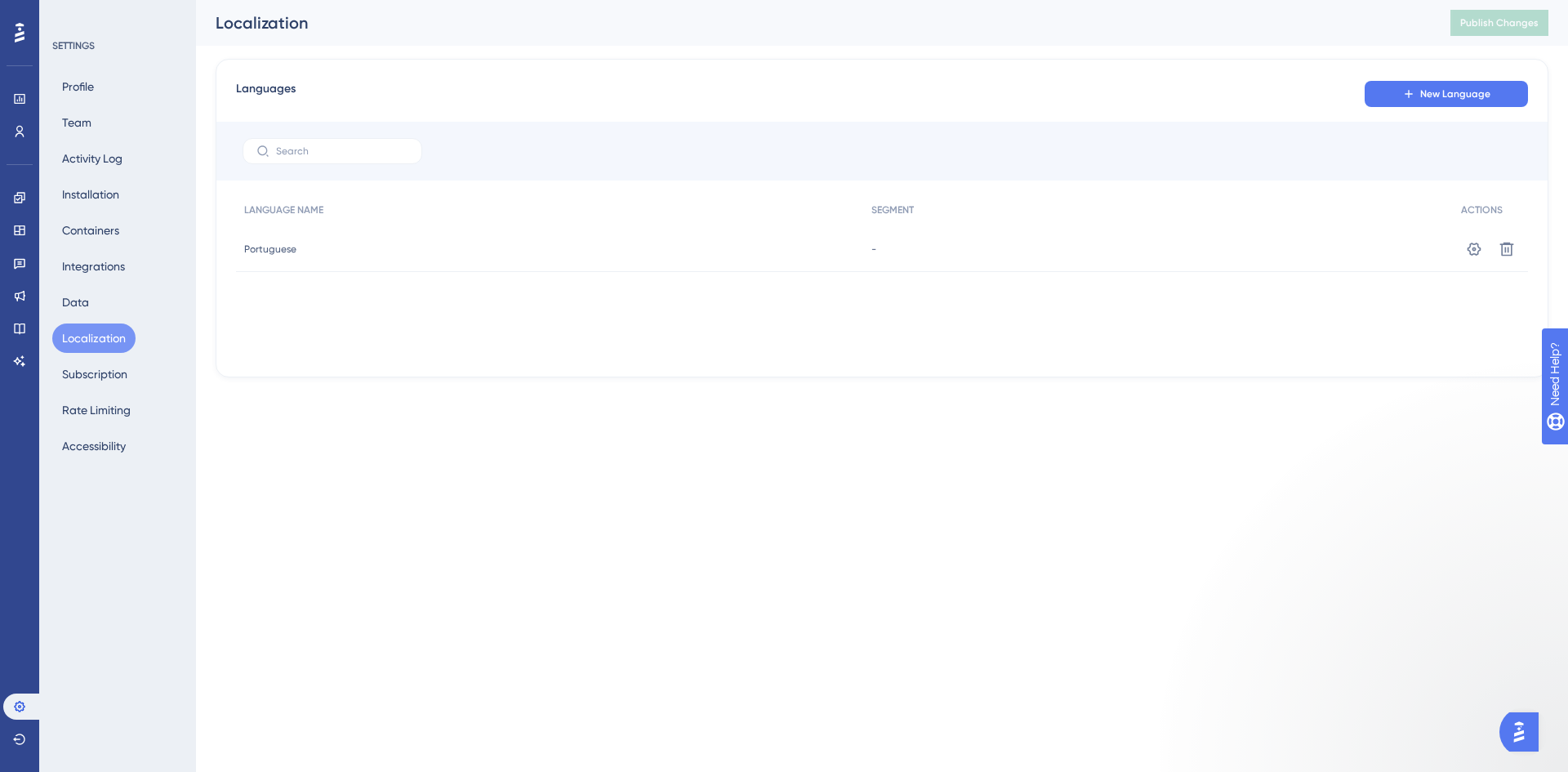 scroll, scrollTop: 0, scrollLeft: 0, axis: both 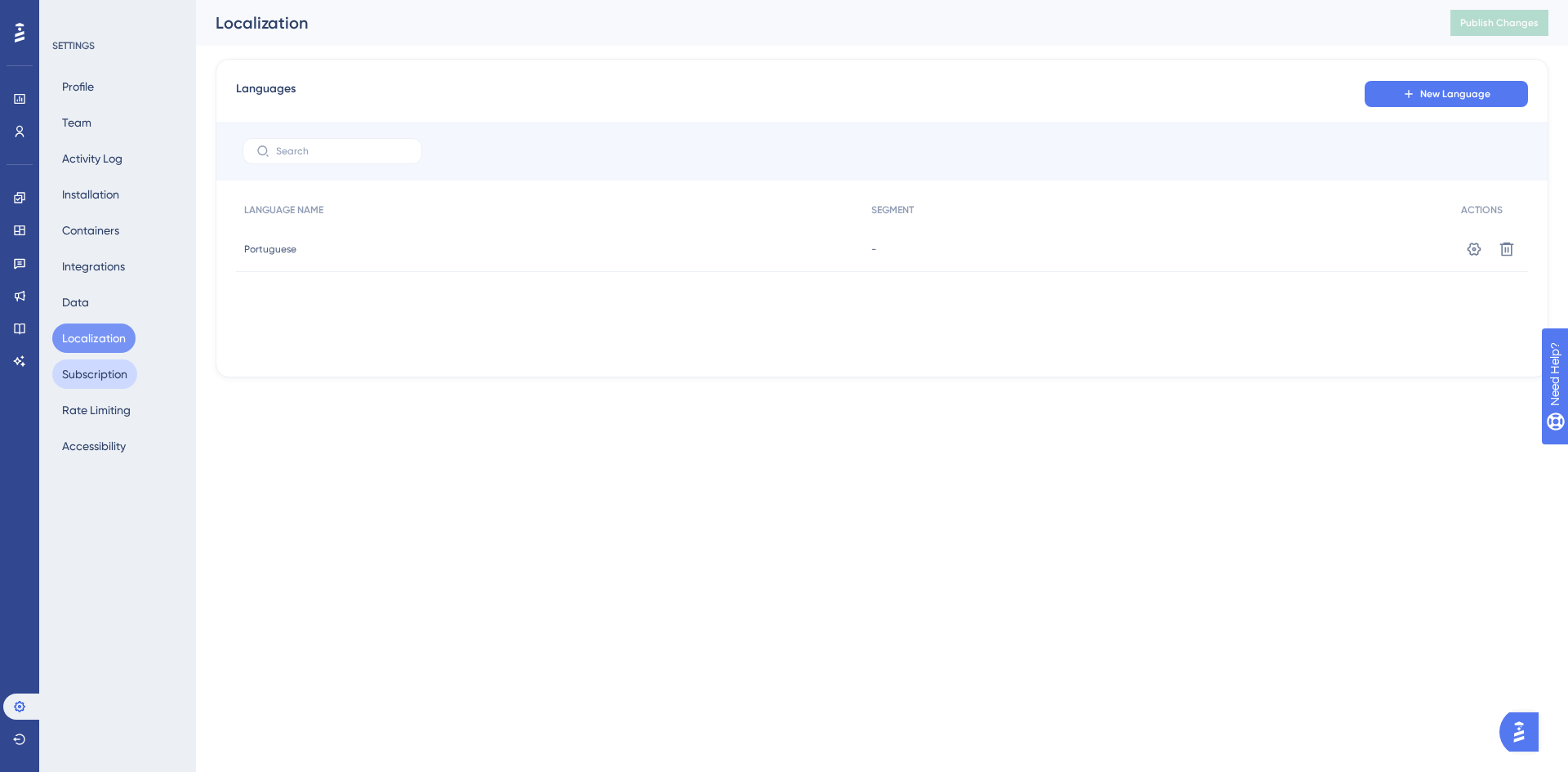 click on "Subscription" at bounding box center [95, 374] 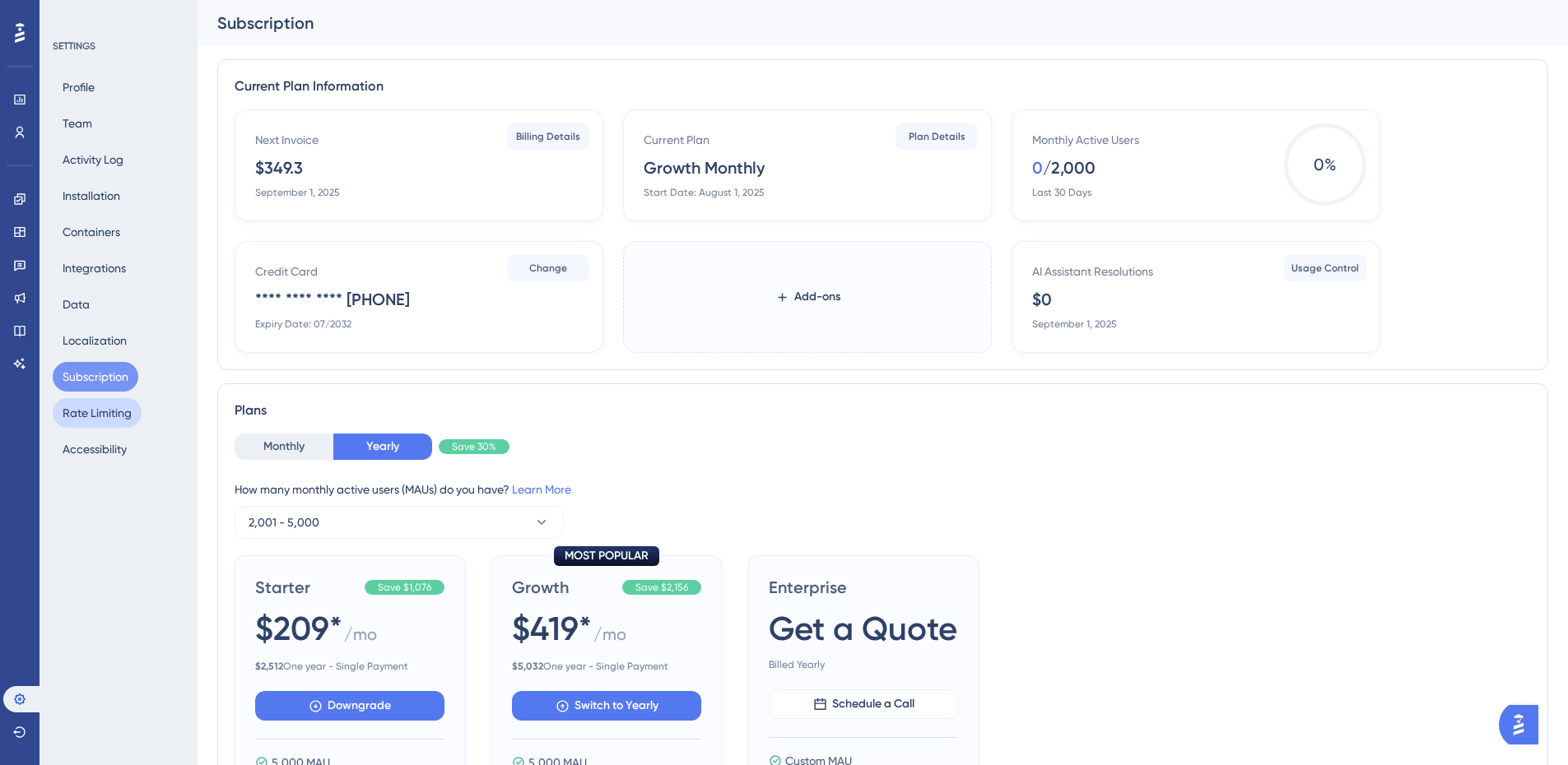 click on "Rate Limiting" at bounding box center (97, 413) 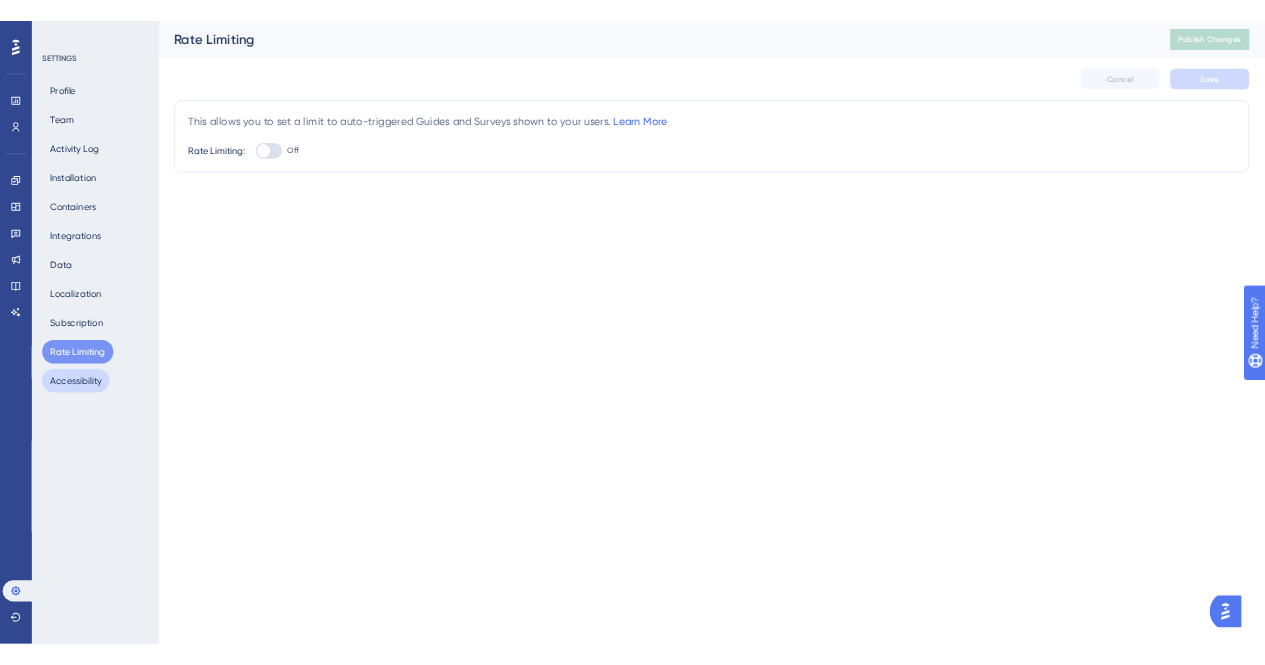 scroll, scrollTop: 0, scrollLeft: 0, axis: both 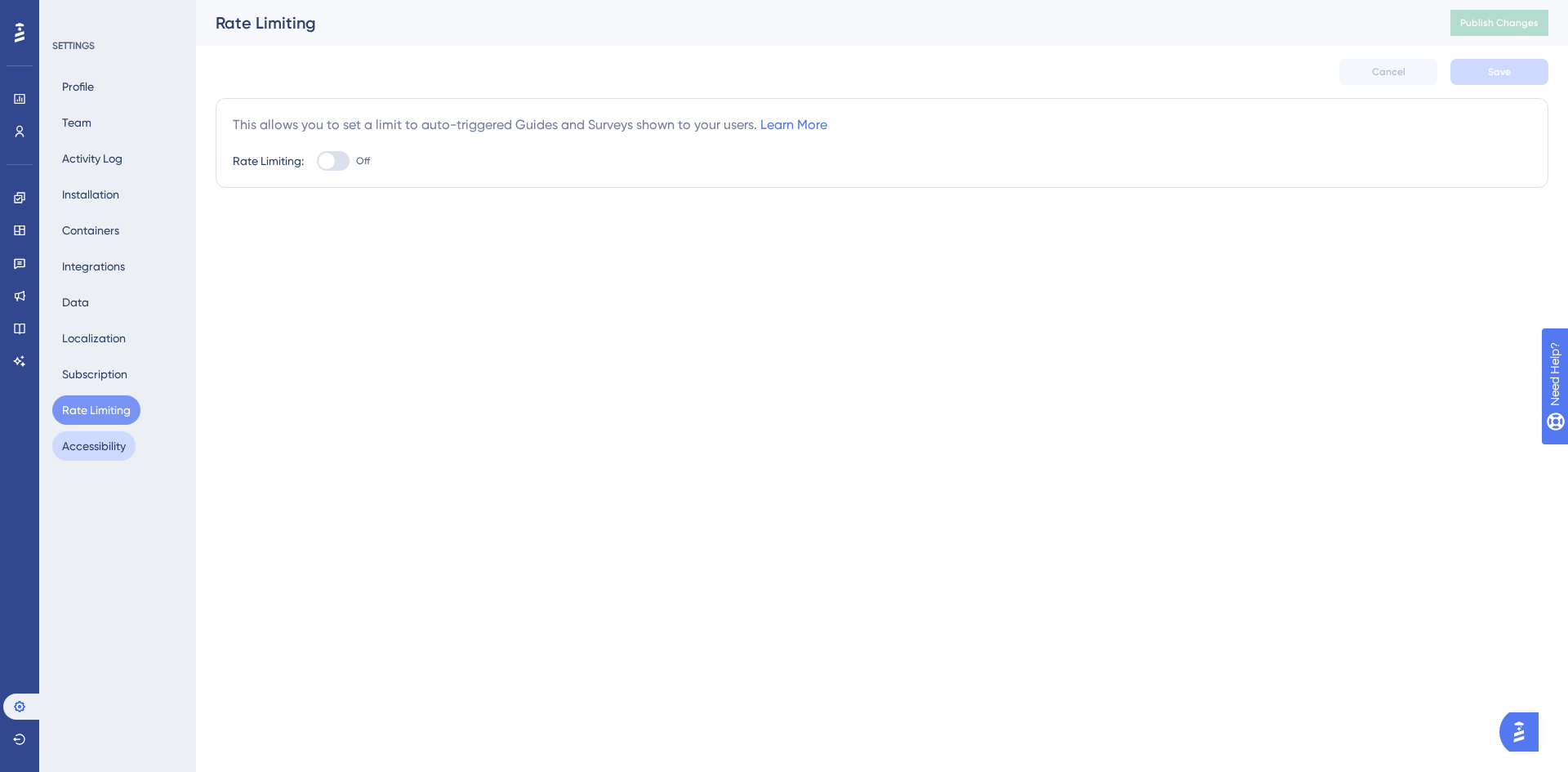 click on "Accessibility" at bounding box center [94, 446] 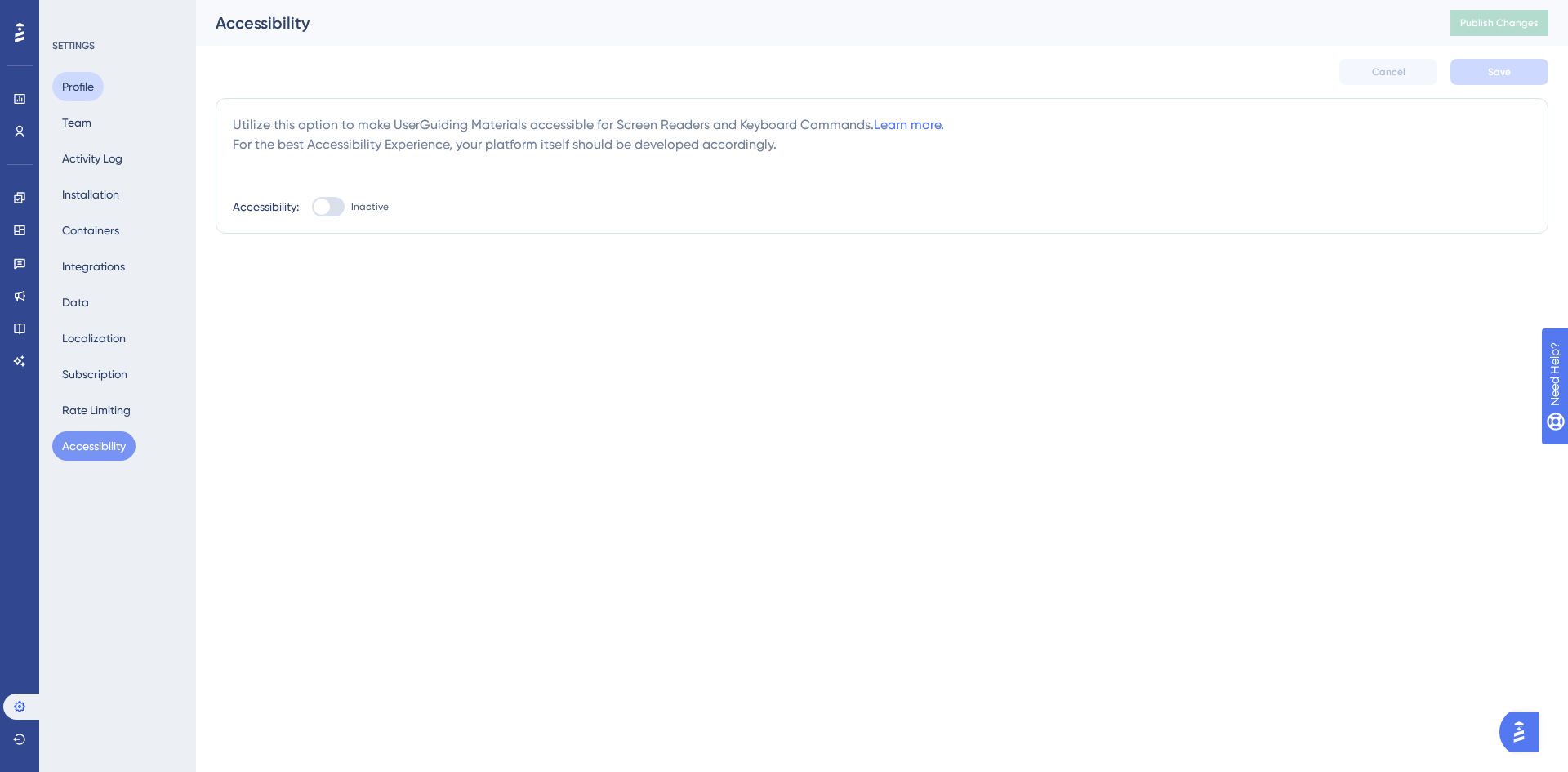 click on "Profile" at bounding box center [78, 87] 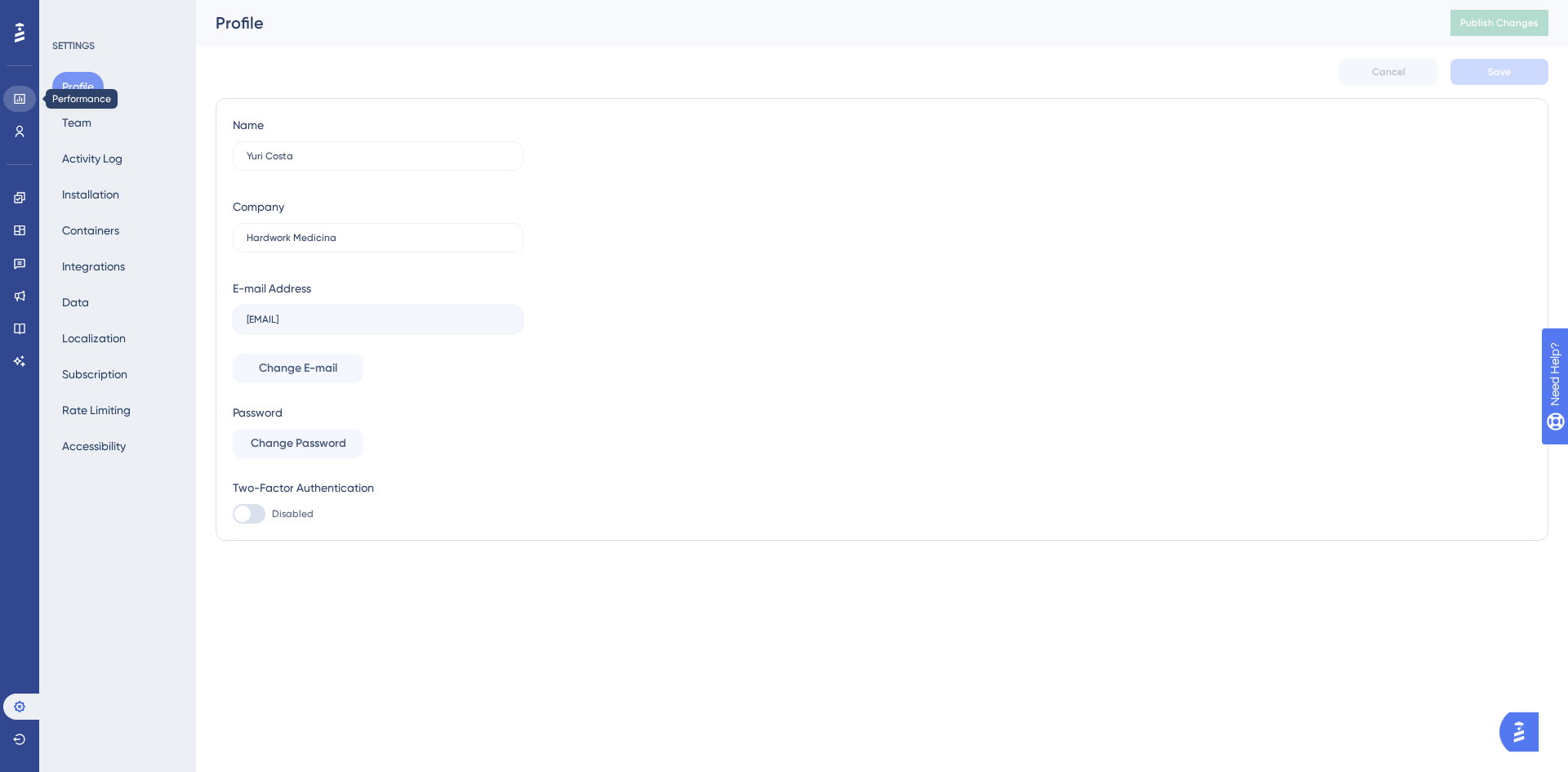 click 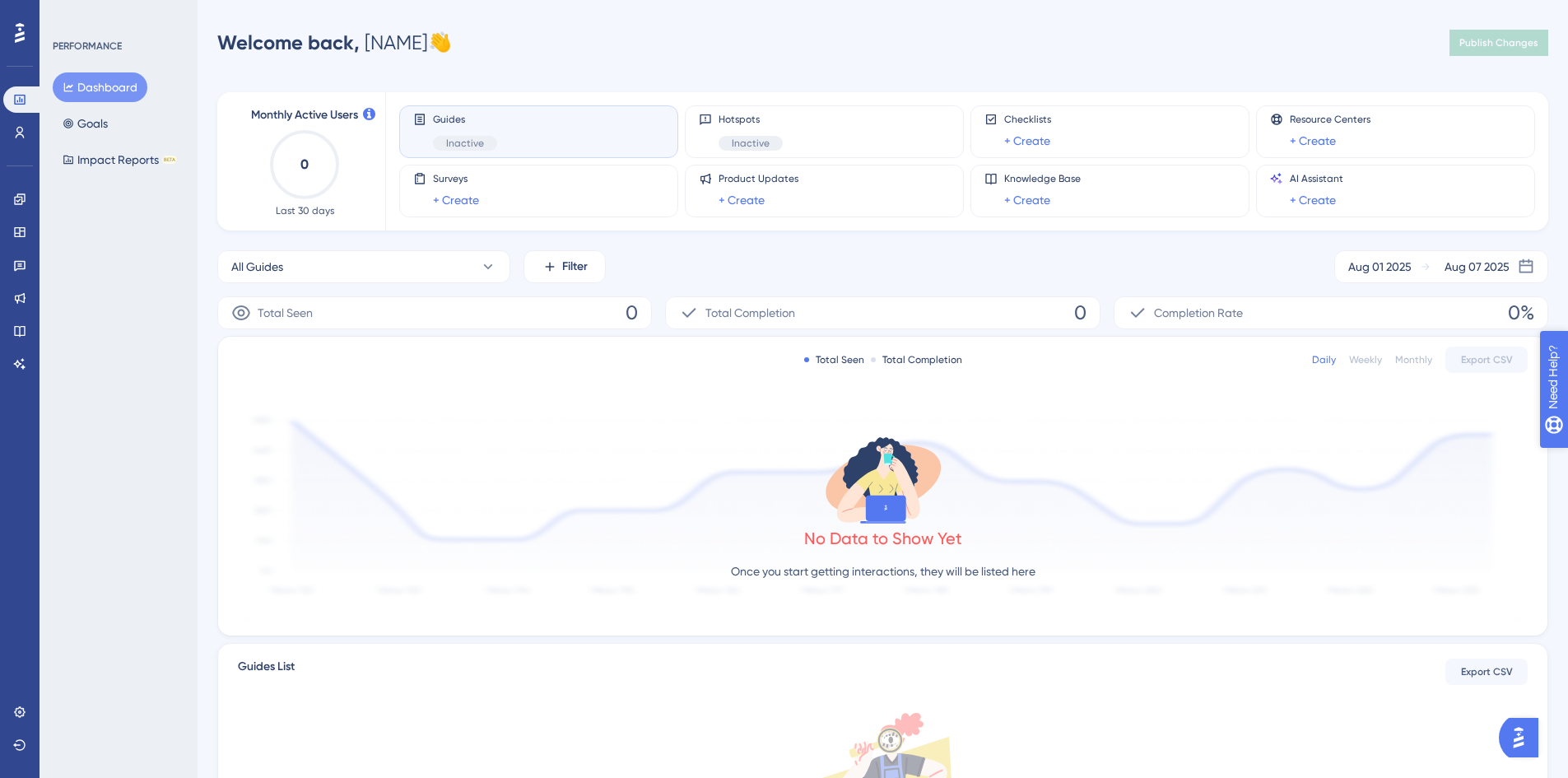 click on "Need Help?" at bounding box center [1611, 461] 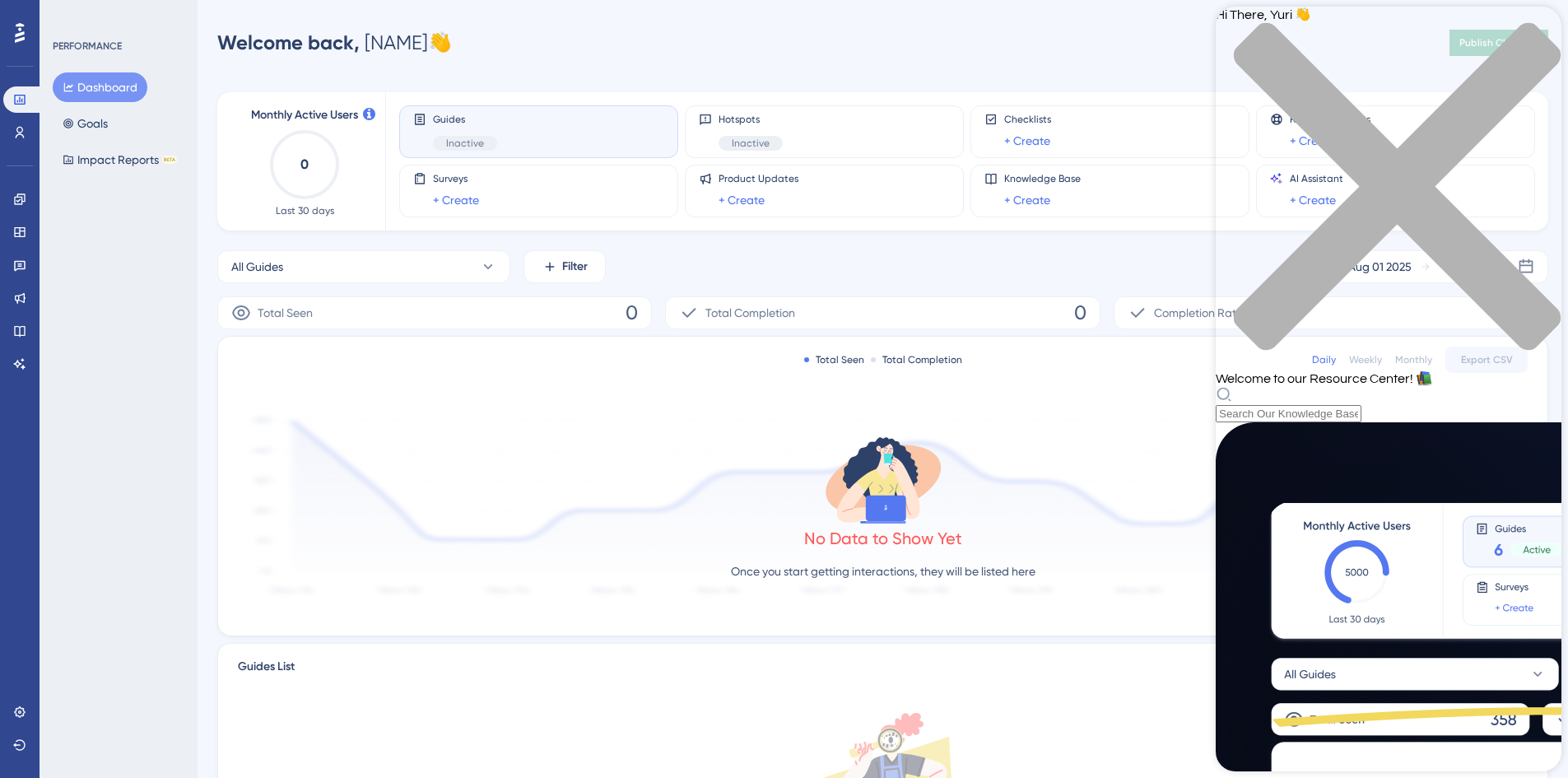 click 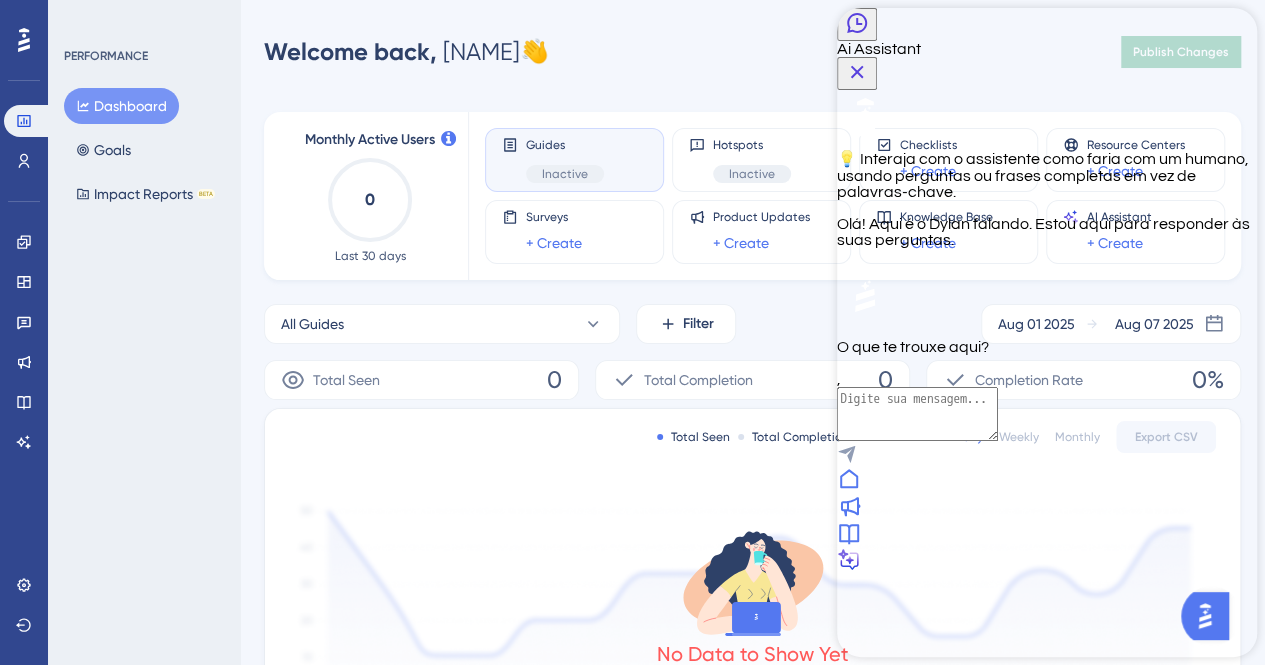click at bounding box center [917, 414] 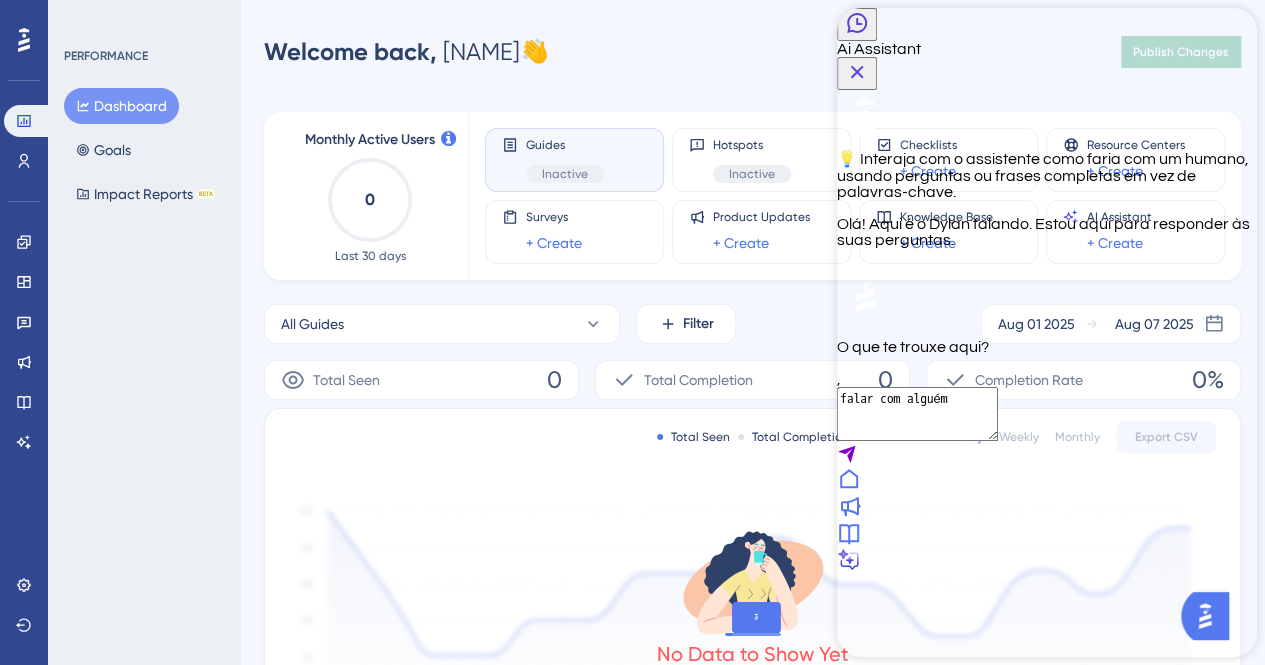 type on "falar com alguém" 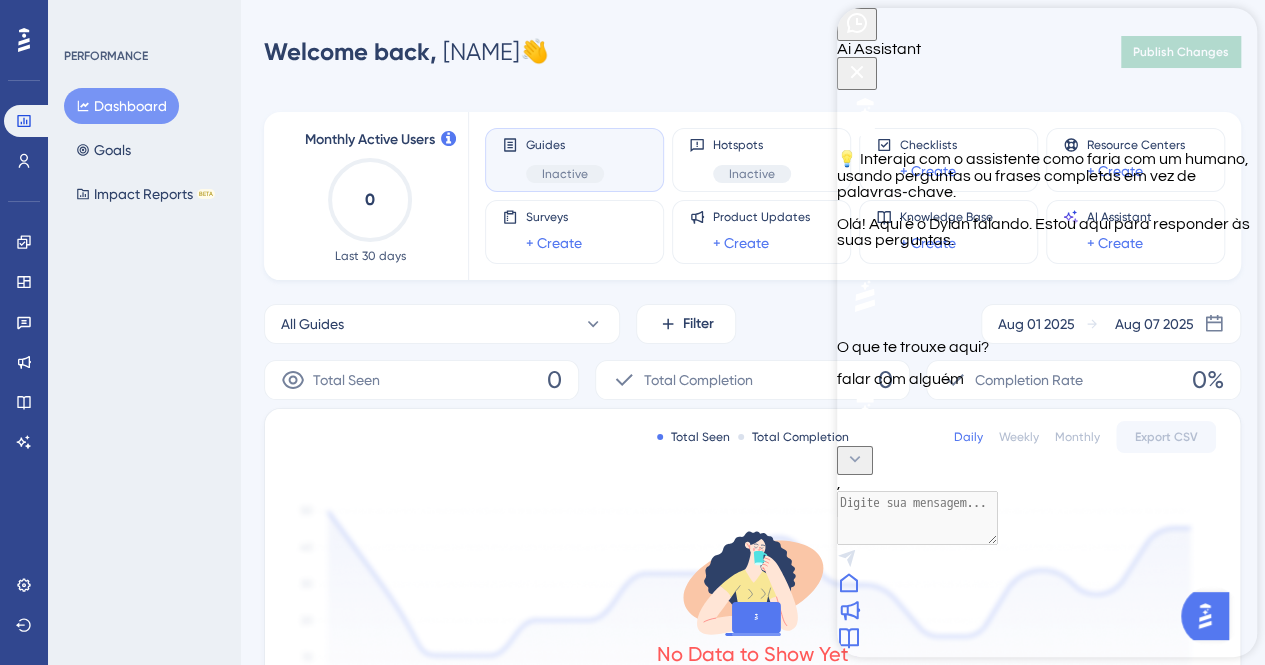 scroll, scrollTop: 46, scrollLeft: 0, axis: vertical 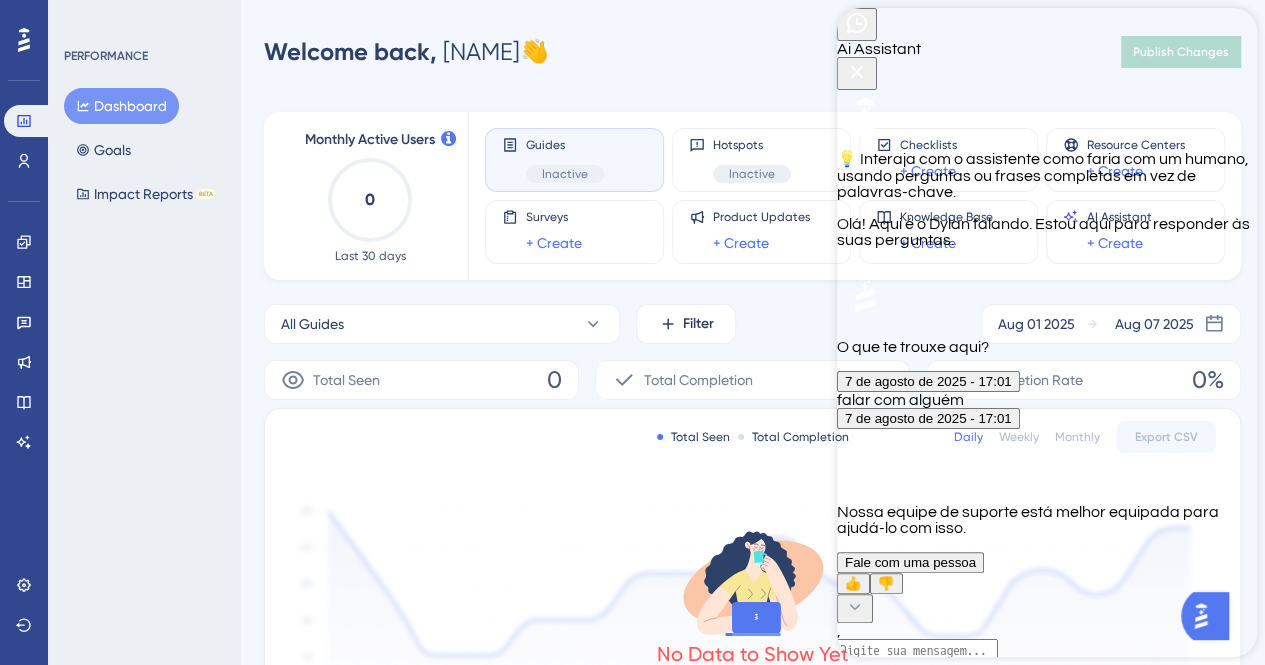 click on "Fale com uma pessoa" at bounding box center [910, 562] 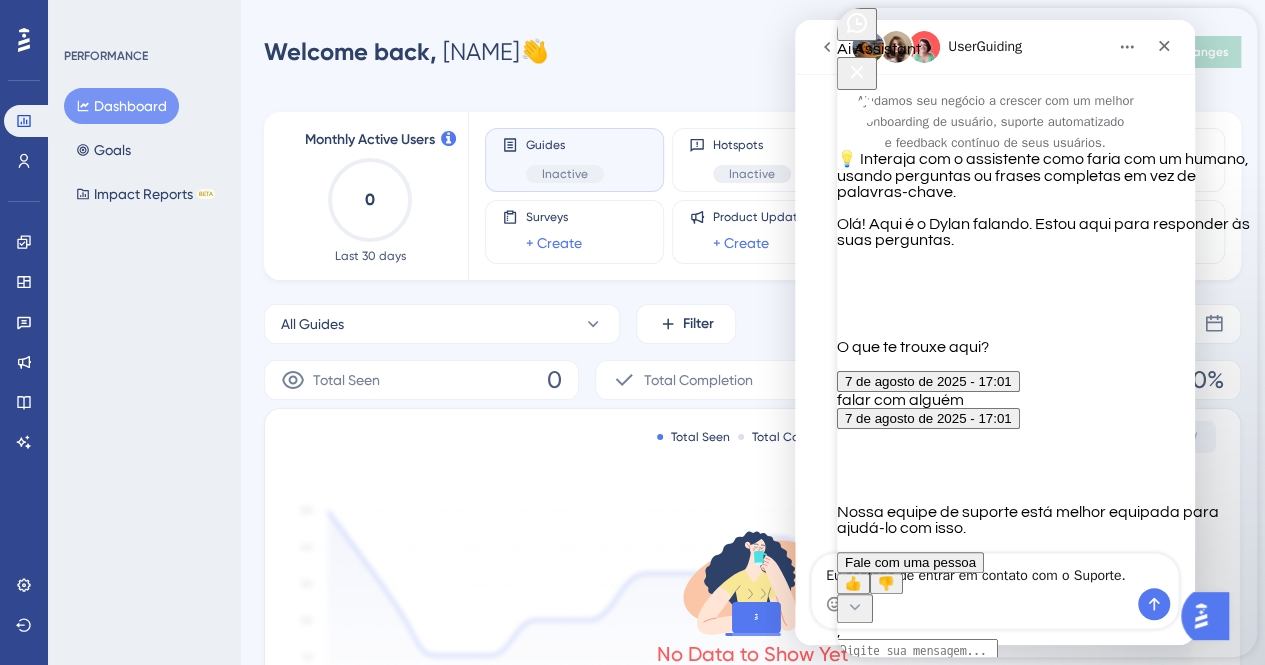 scroll, scrollTop: 0, scrollLeft: 0, axis: both 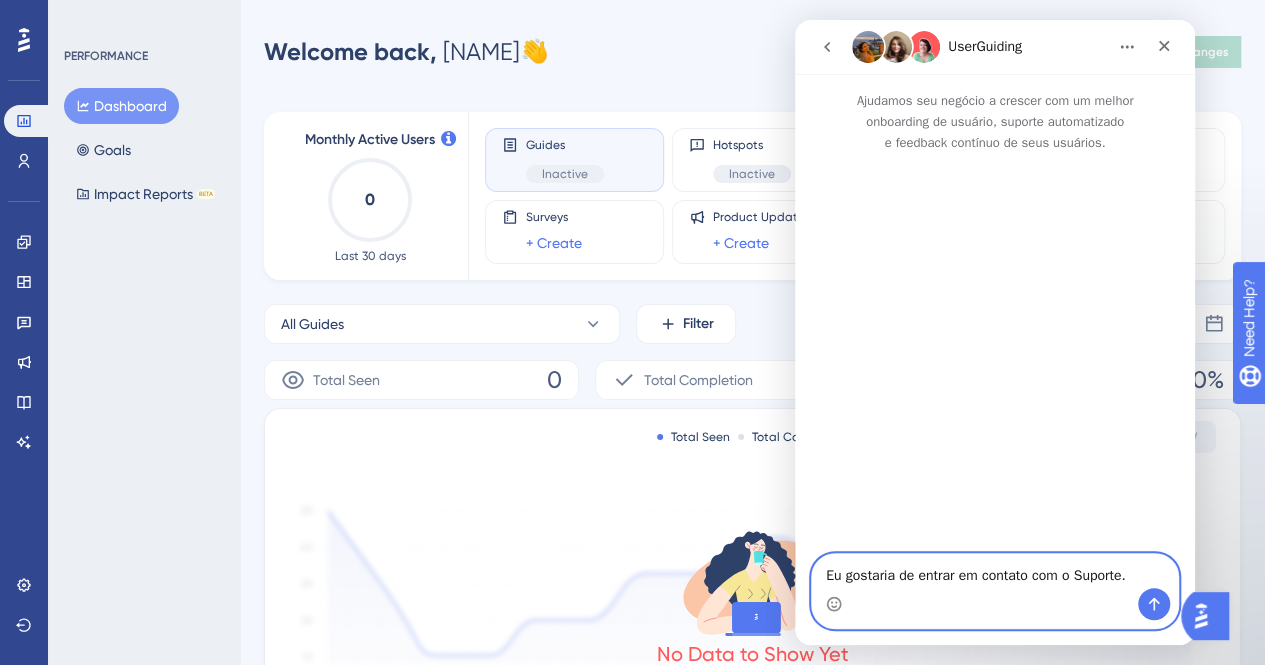 click on "Eu gostaria de entrar em contato com o Suporte." at bounding box center [995, 571] 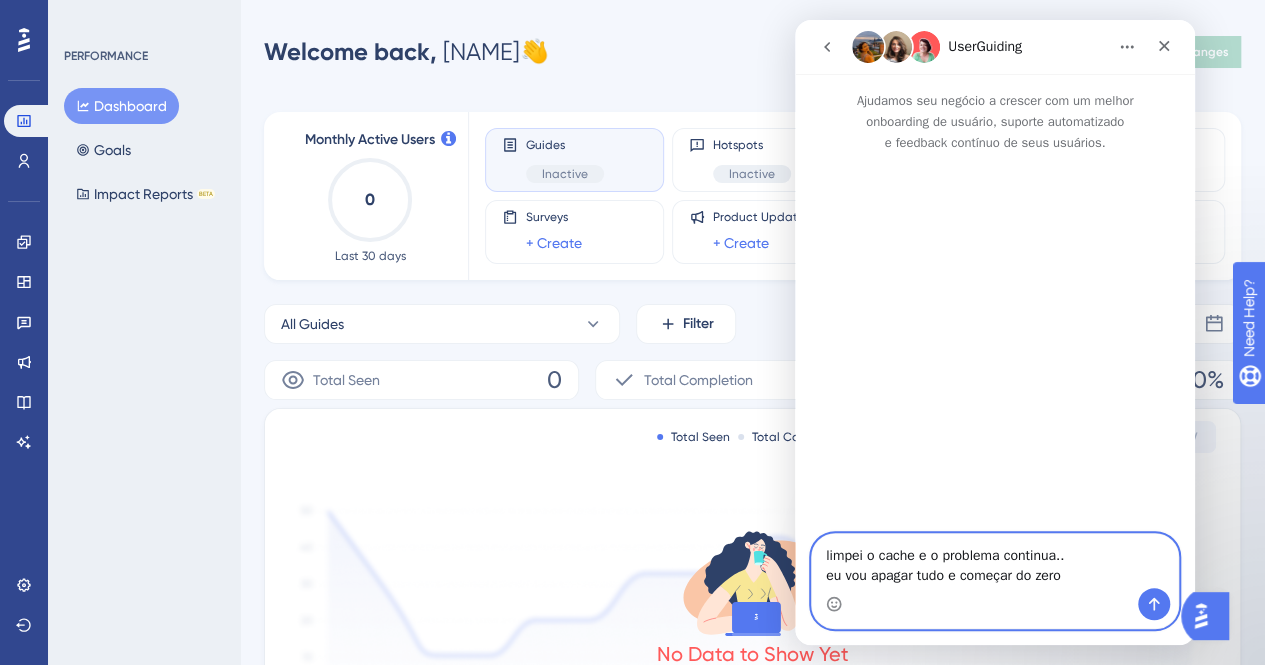 type on "limpei o cache e o problema continua..
eu vou apagar tudo e começar do zero" 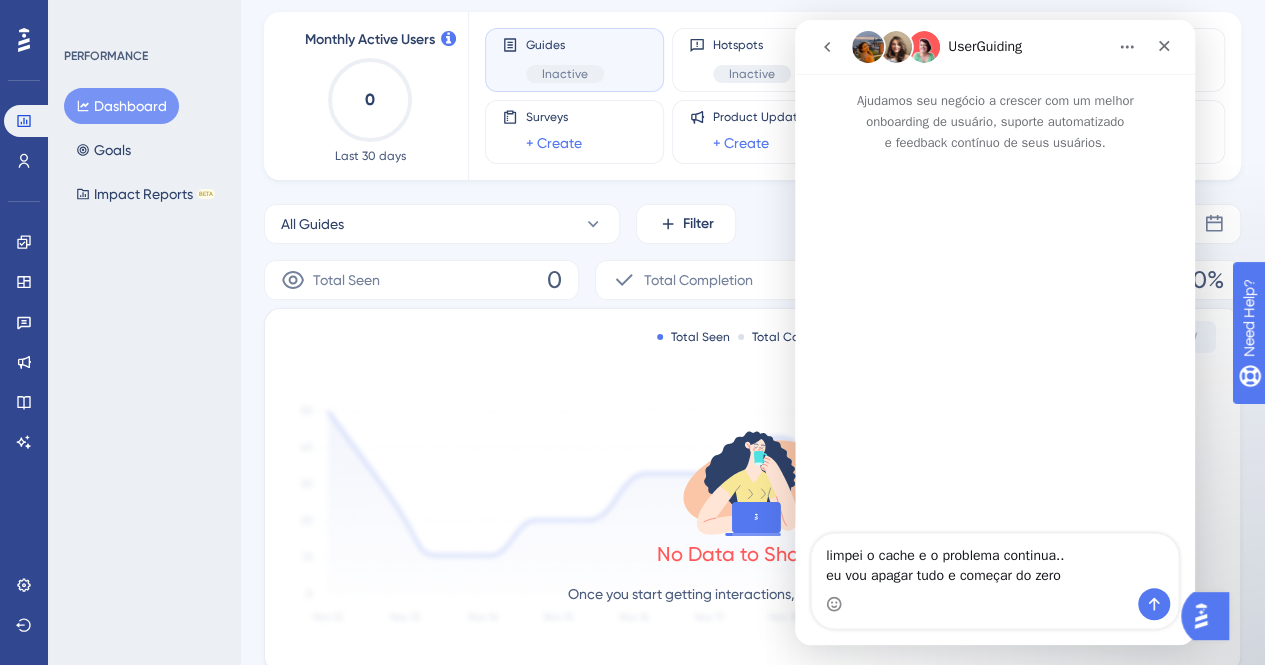 scroll, scrollTop: 0, scrollLeft: 0, axis: both 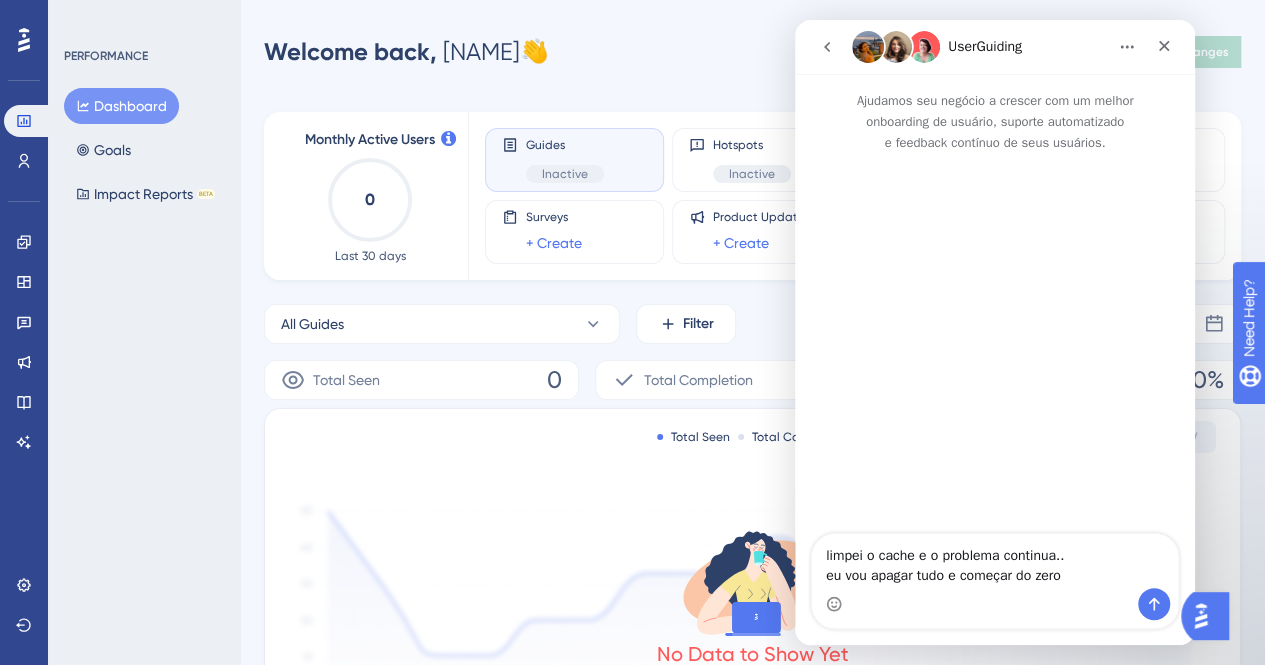 click at bounding box center (995, 604) 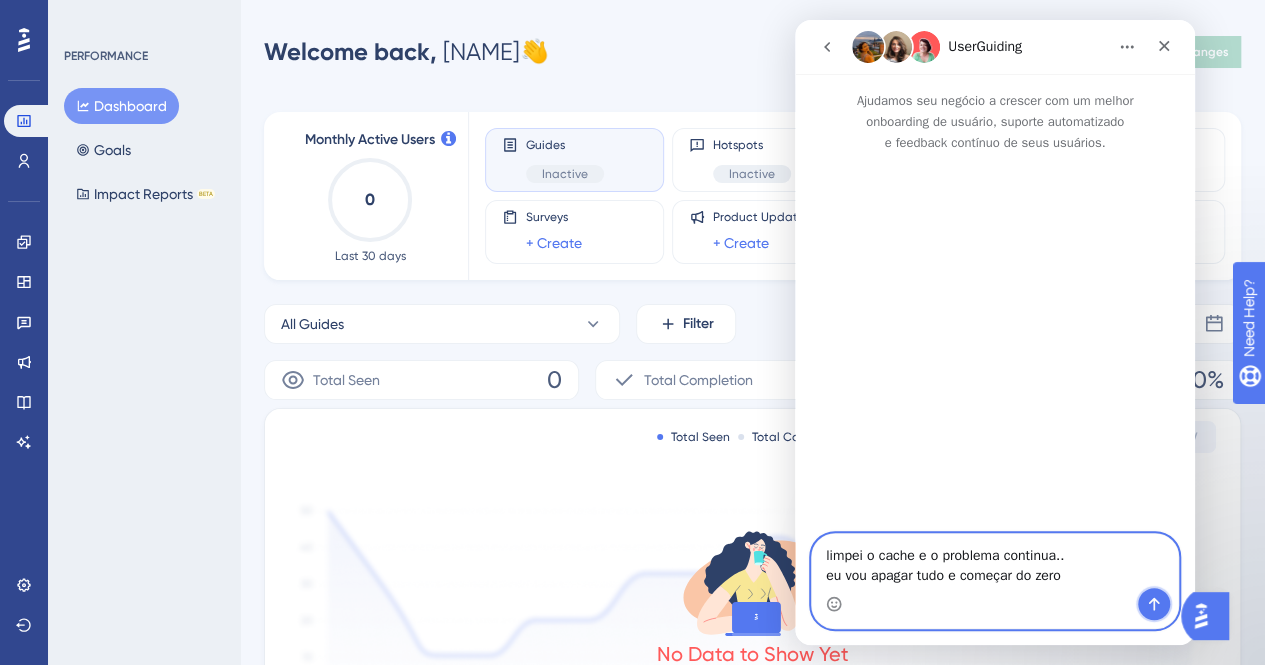 click 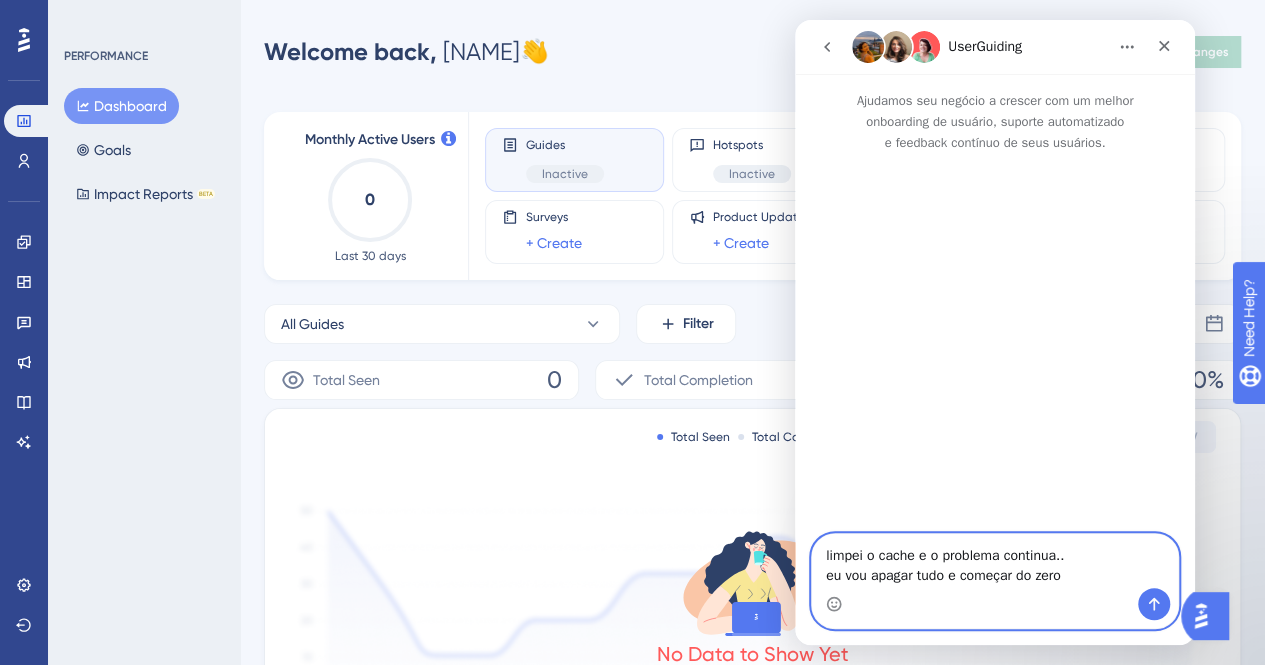 type 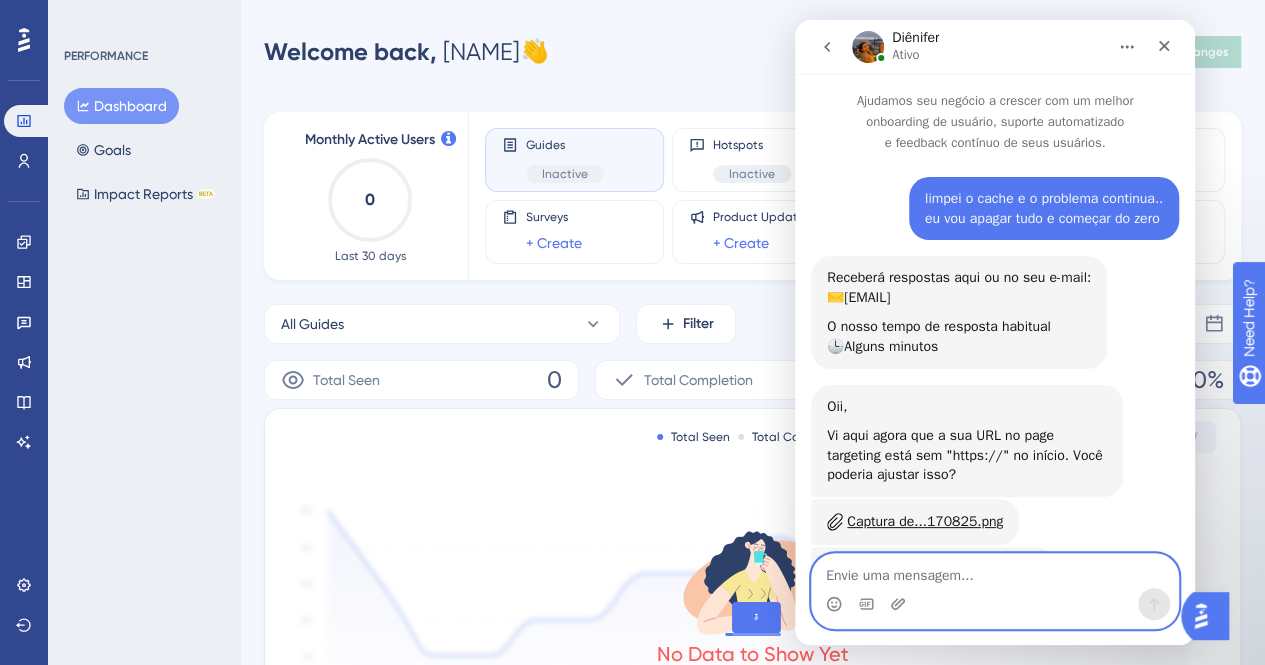 scroll, scrollTop: 77, scrollLeft: 0, axis: vertical 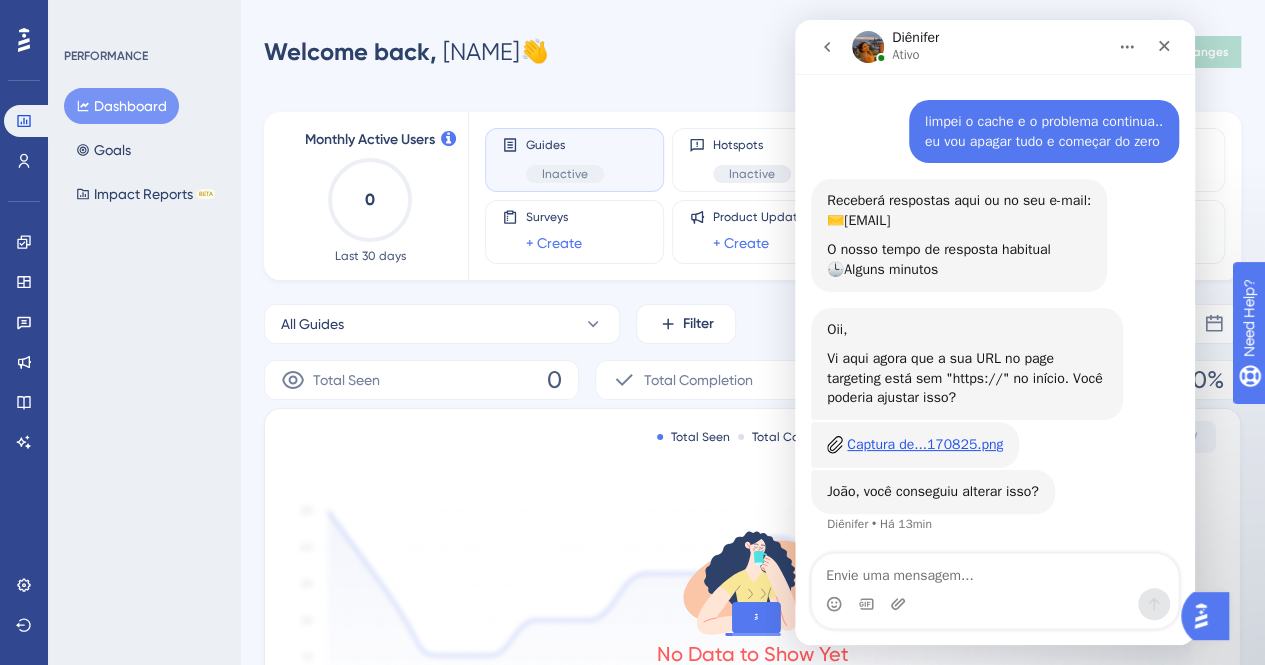 click on "Captura de...170825.png" at bounding box center [925, 444] 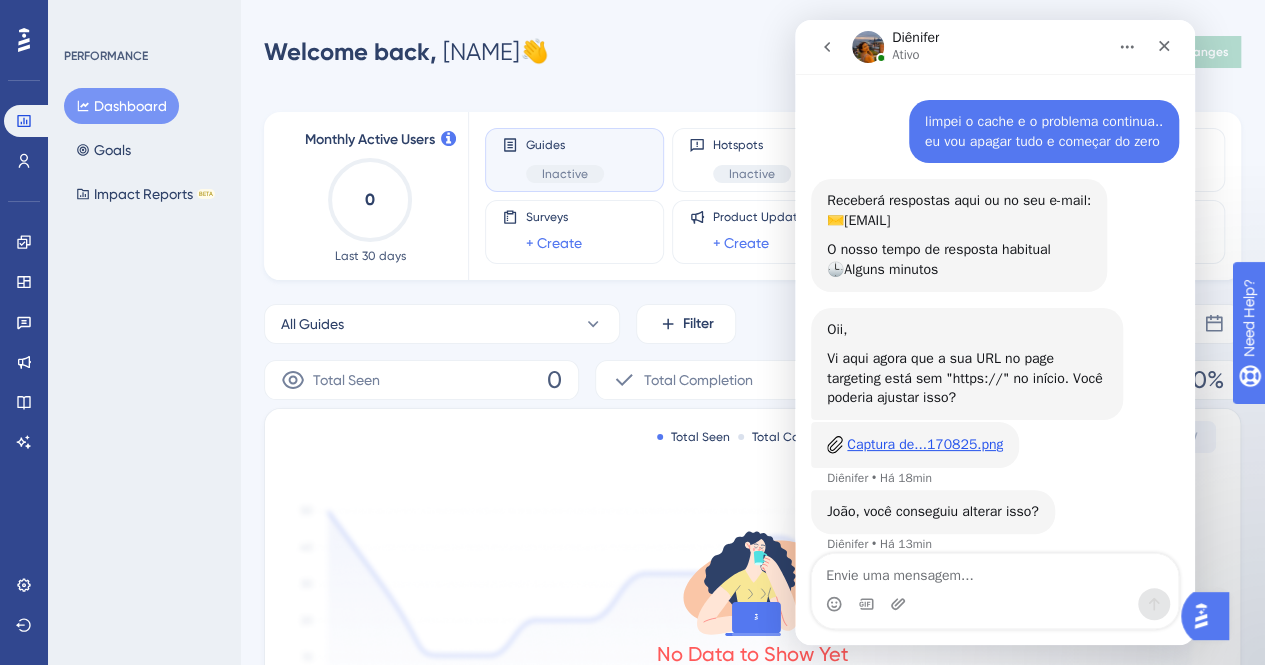 scroll, scrollTop: 97, scrollLeft: 0, axis: vertical 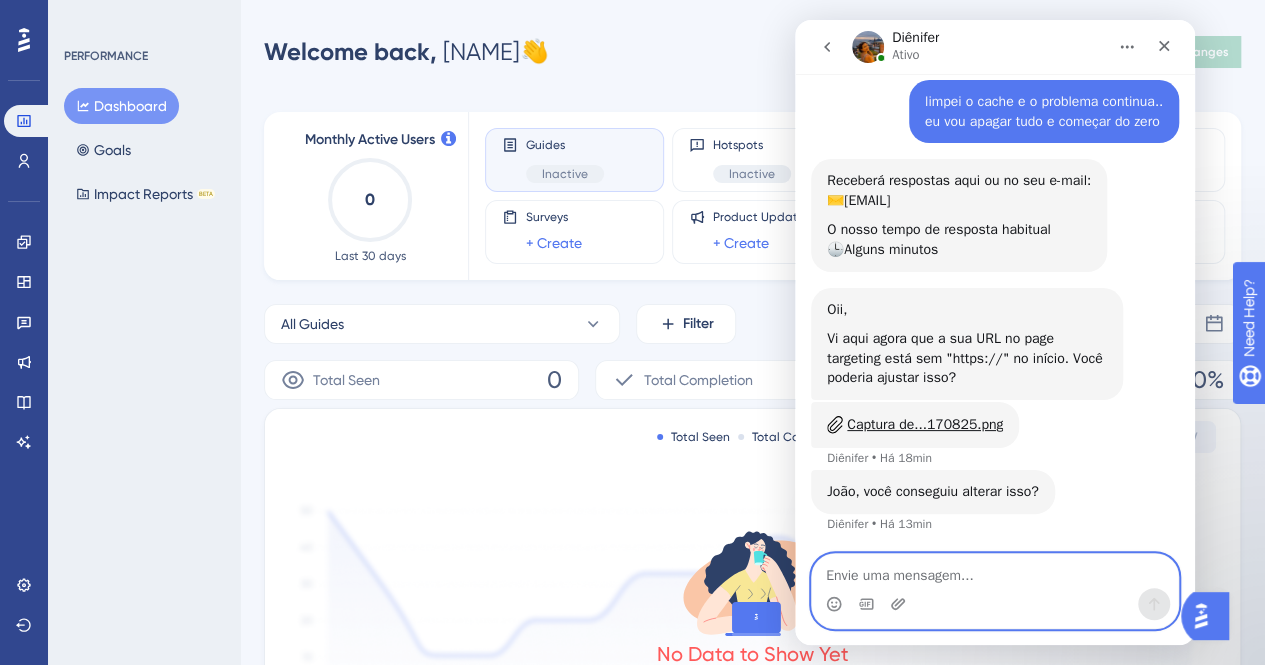 click at bounding box center [995, 571] 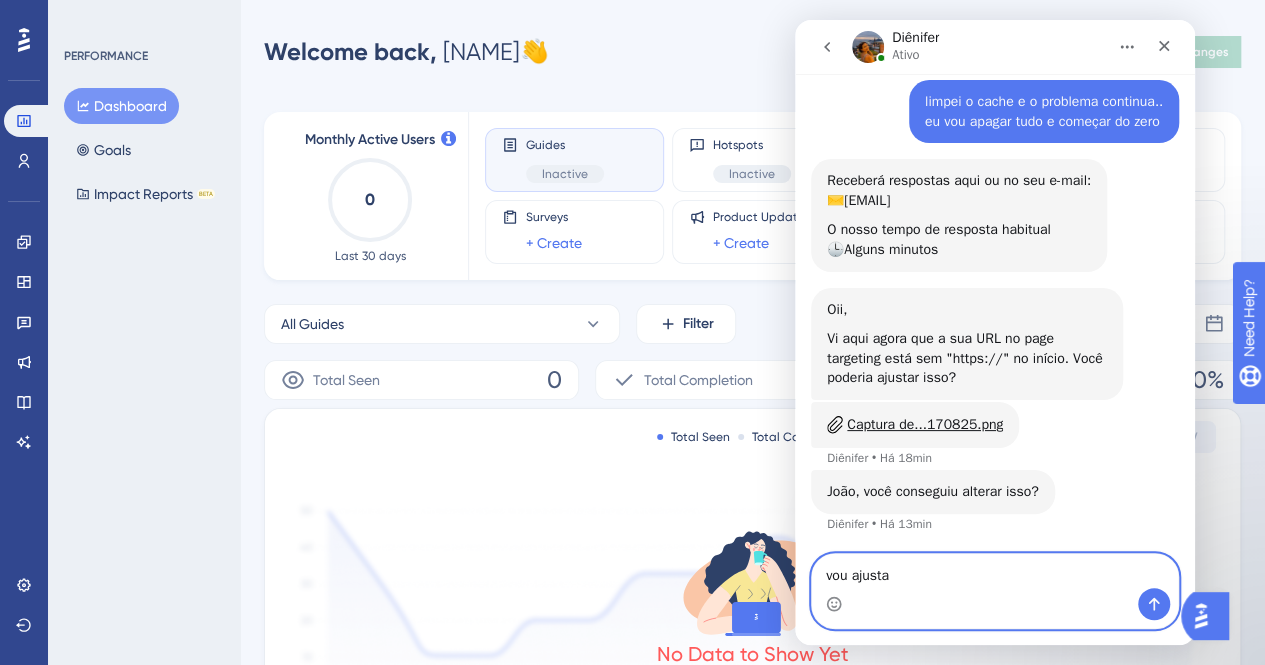 type on "vou ajustar" 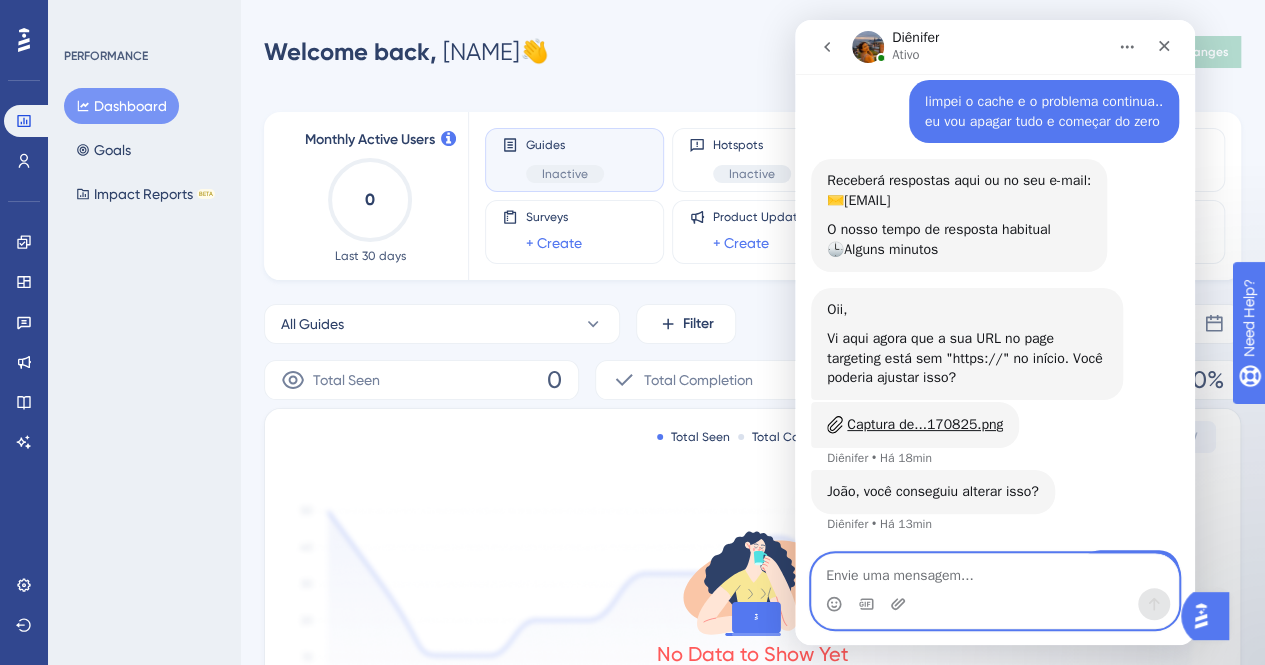 scroll, scrollTop: 157, scrollLeft: 0, axis: vertical 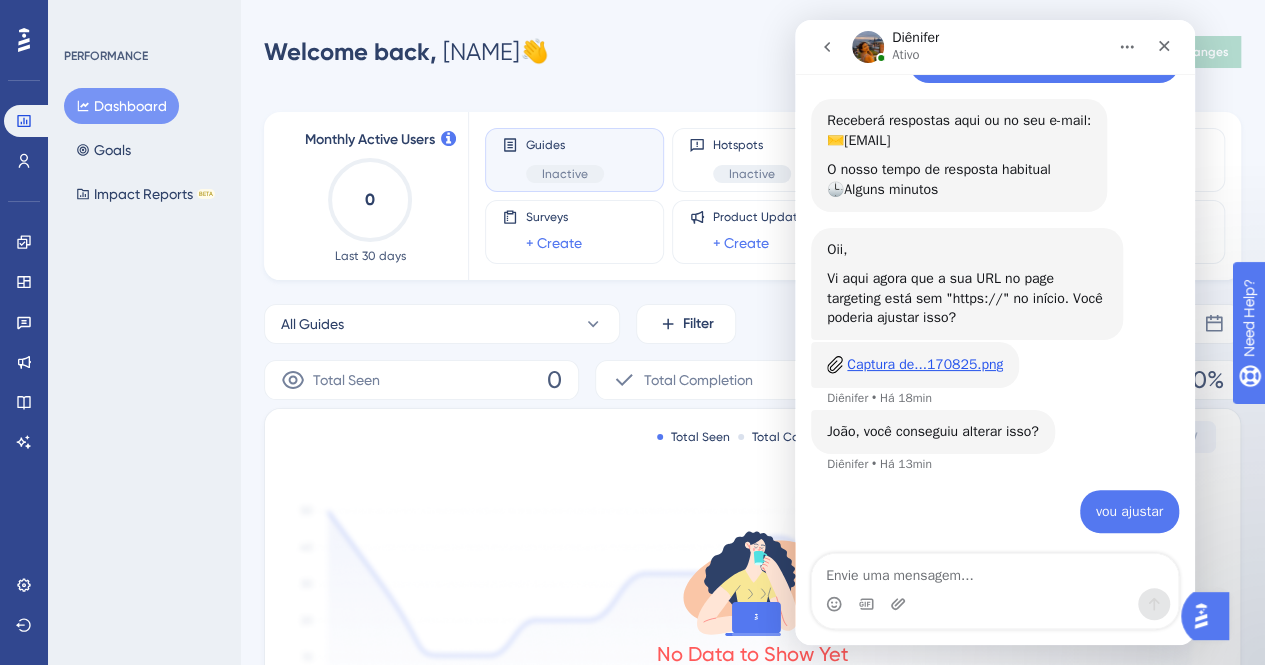 click on "Captura de...170825.png" at bounding box center [925, 364] 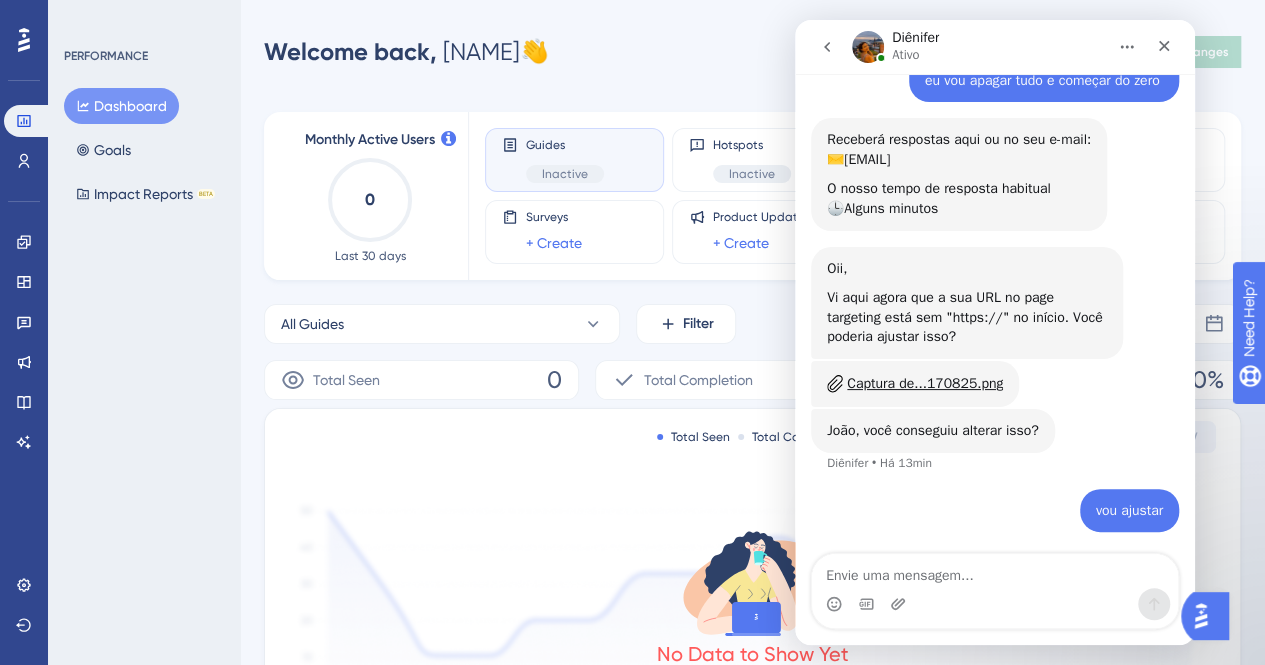scroll, scrollTop: 137, scrollLeft: 0, axis: vertical 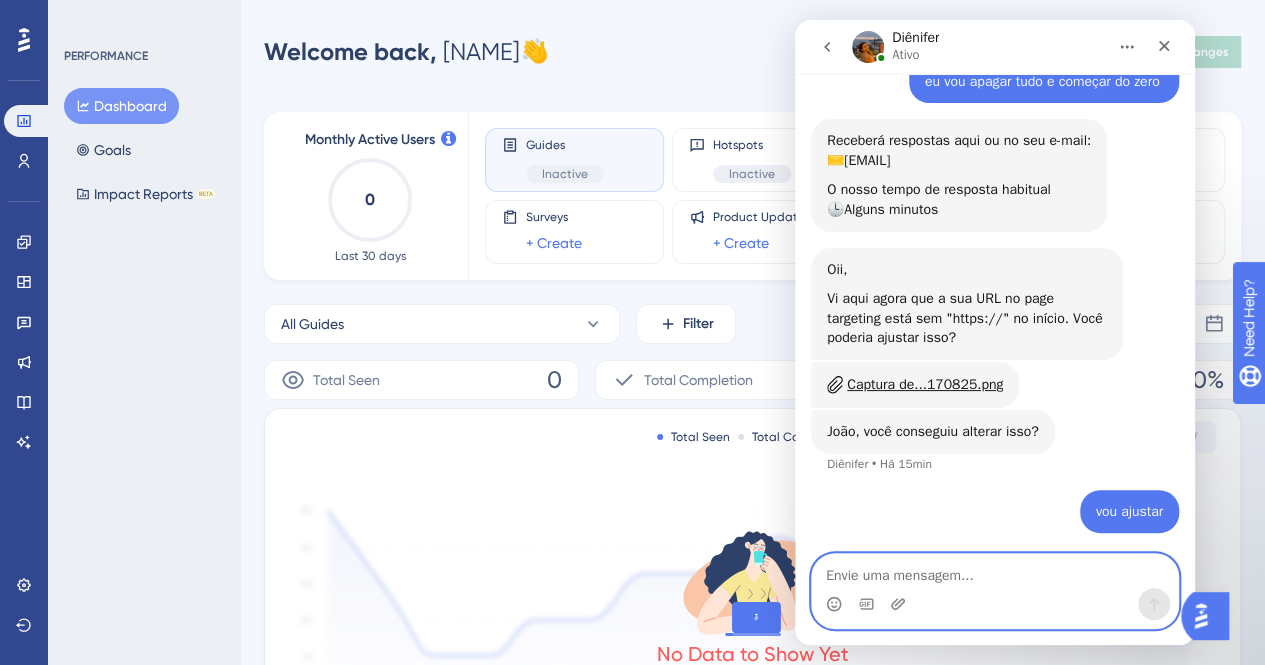 click at bounding box center [995, 571] 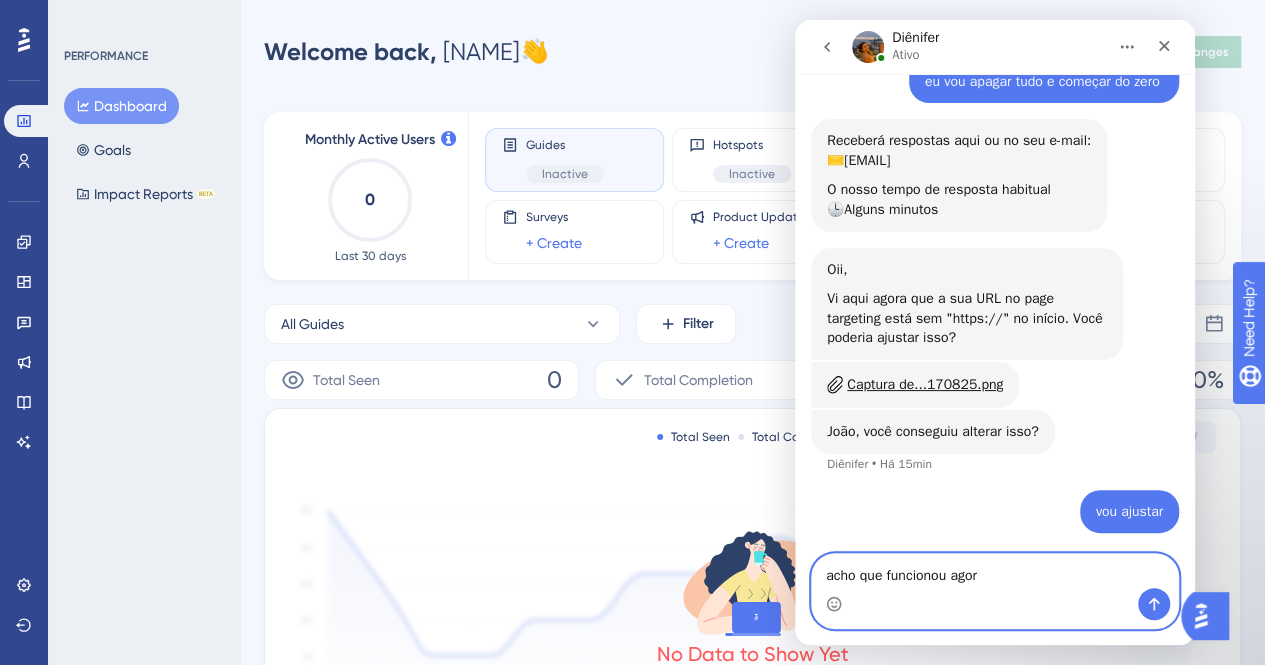 type on "acho que funcionou agora" 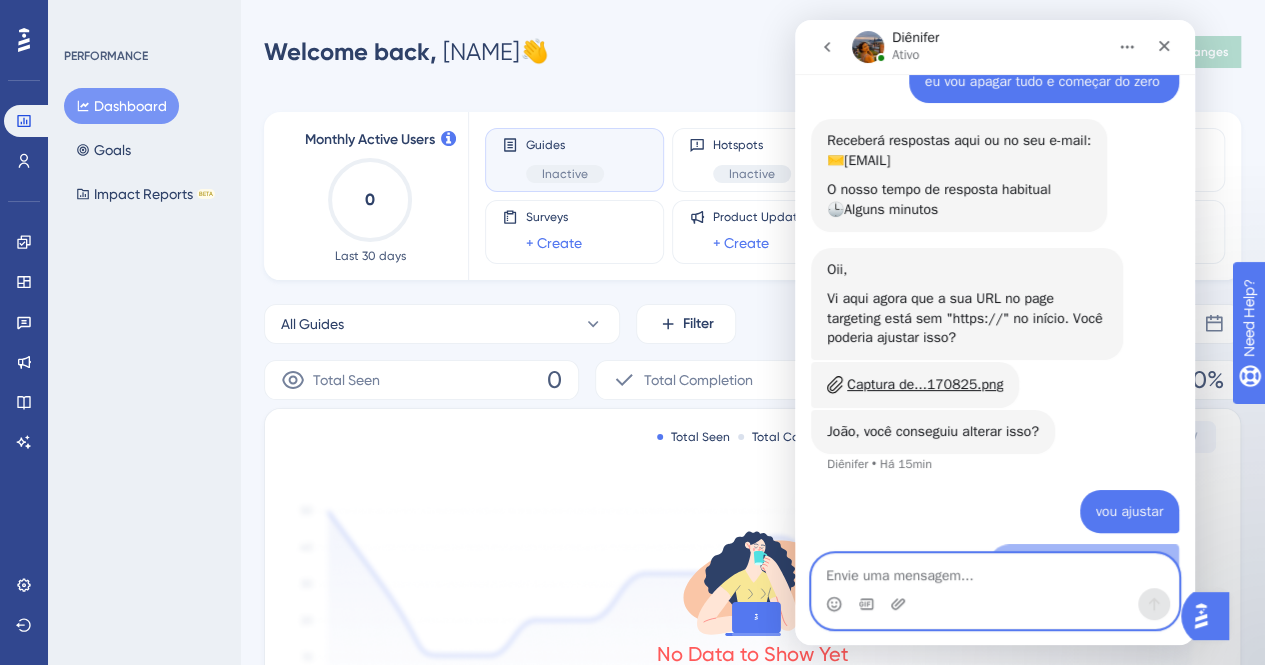 scroll, scrollTop: 182, scrollLeft: 0, axis: vertical 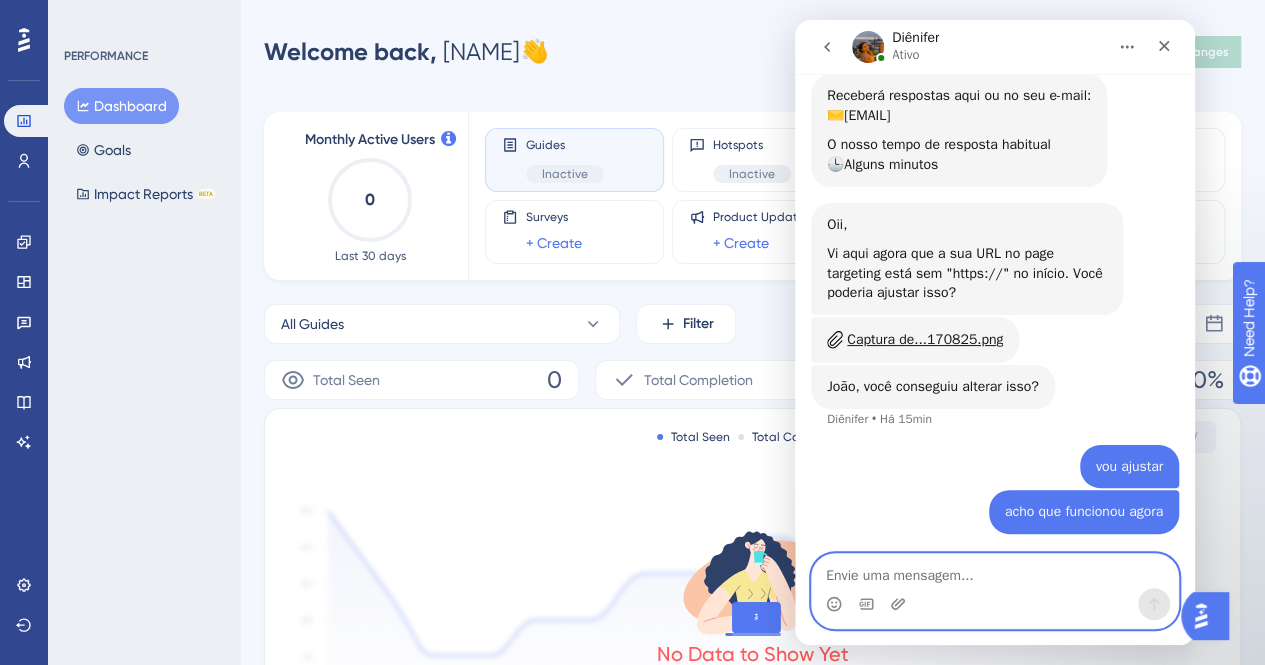 click at bounding box center (995, 571) 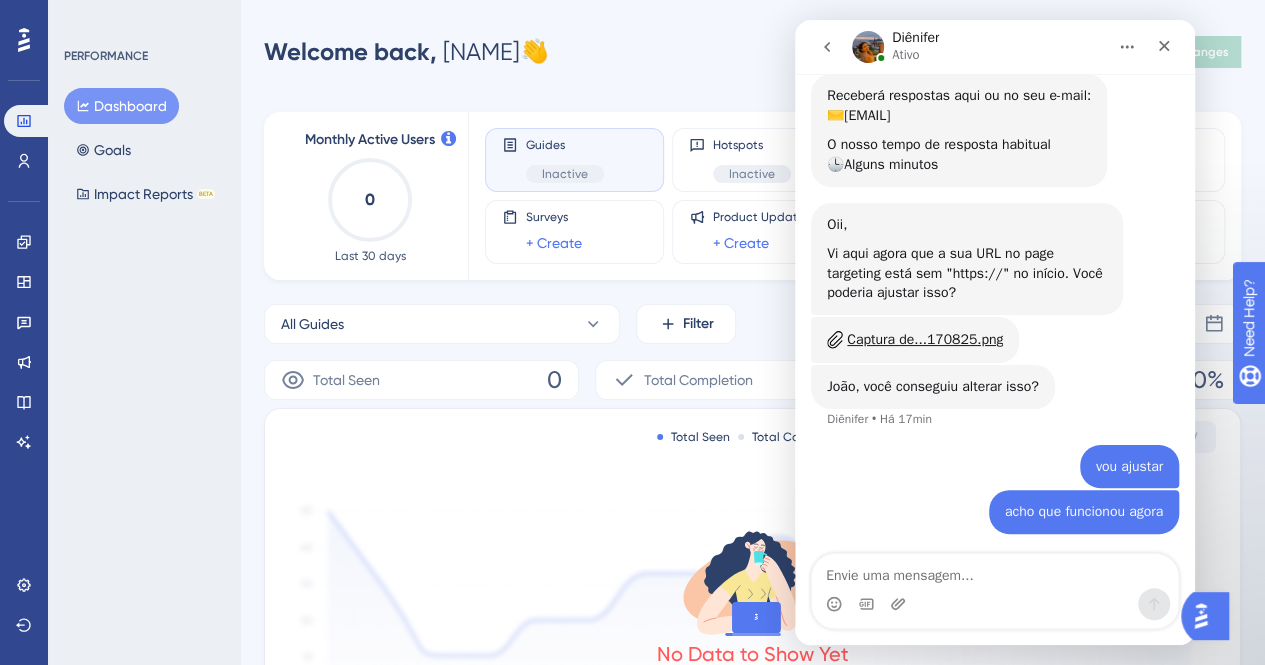 click at bounding box center [995, 604] 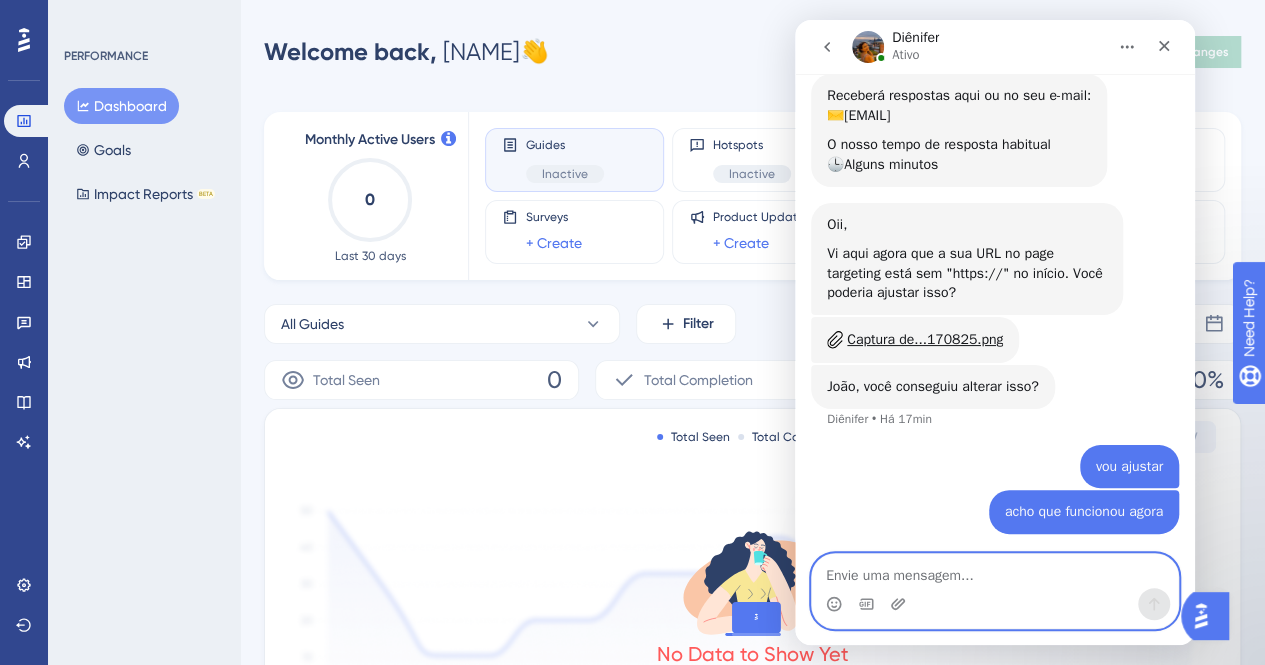 click at bounding box center [995, 571] 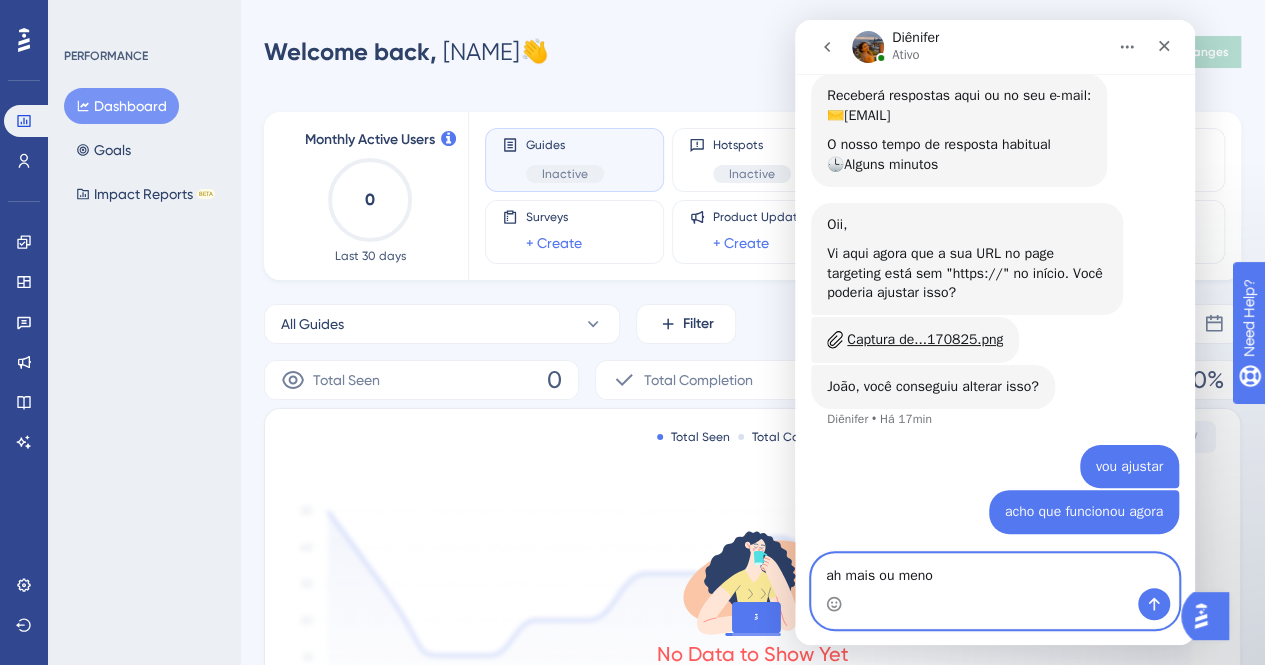 type on "ah mais ou menos" 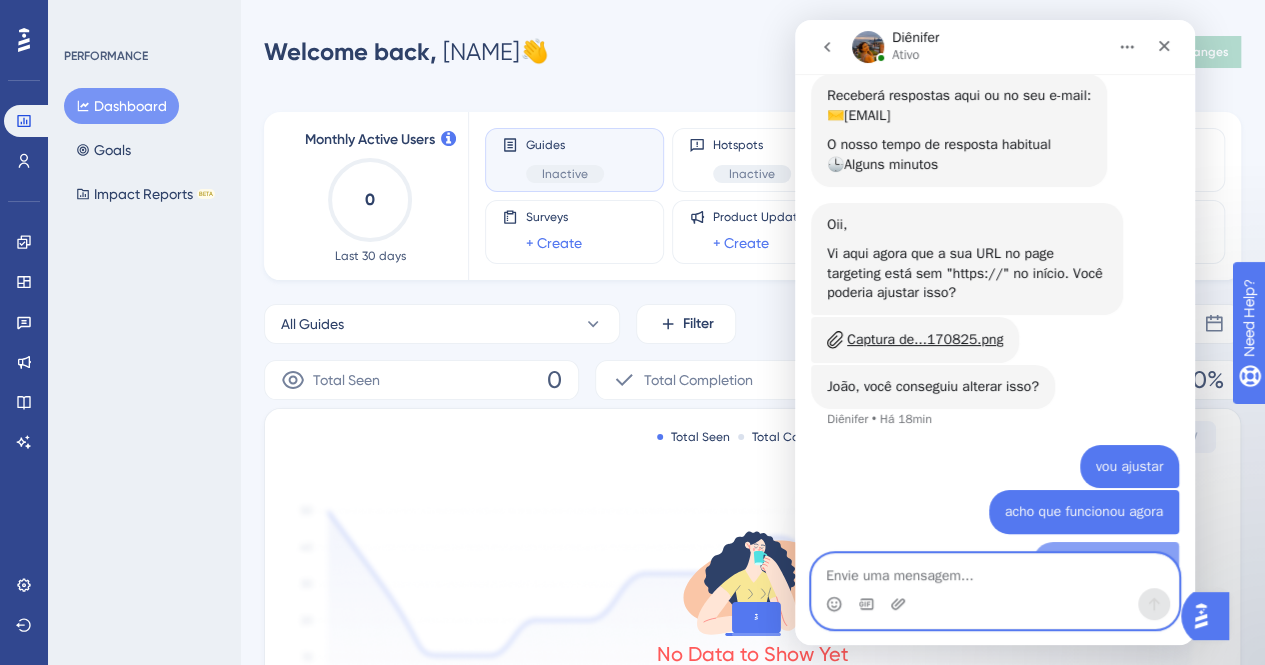 scroll, scrollTop: 228, scrollLeft: 0, axis: vertical 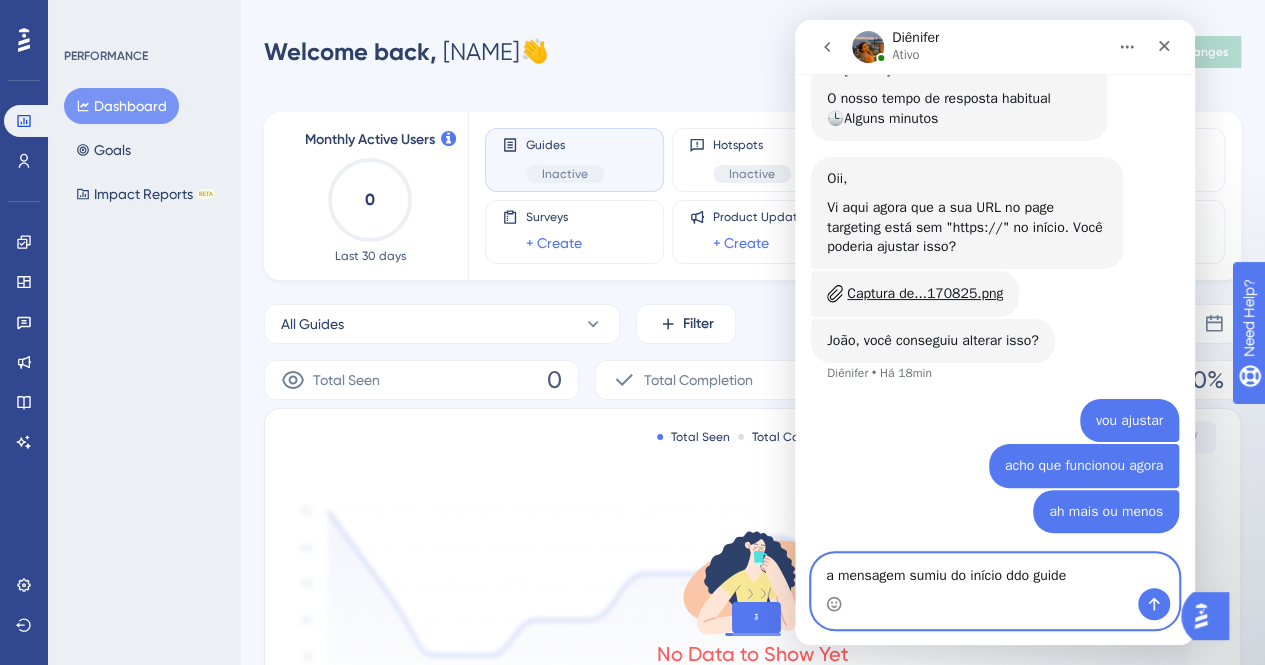 type on "a mensagem sumiu do início do guide" 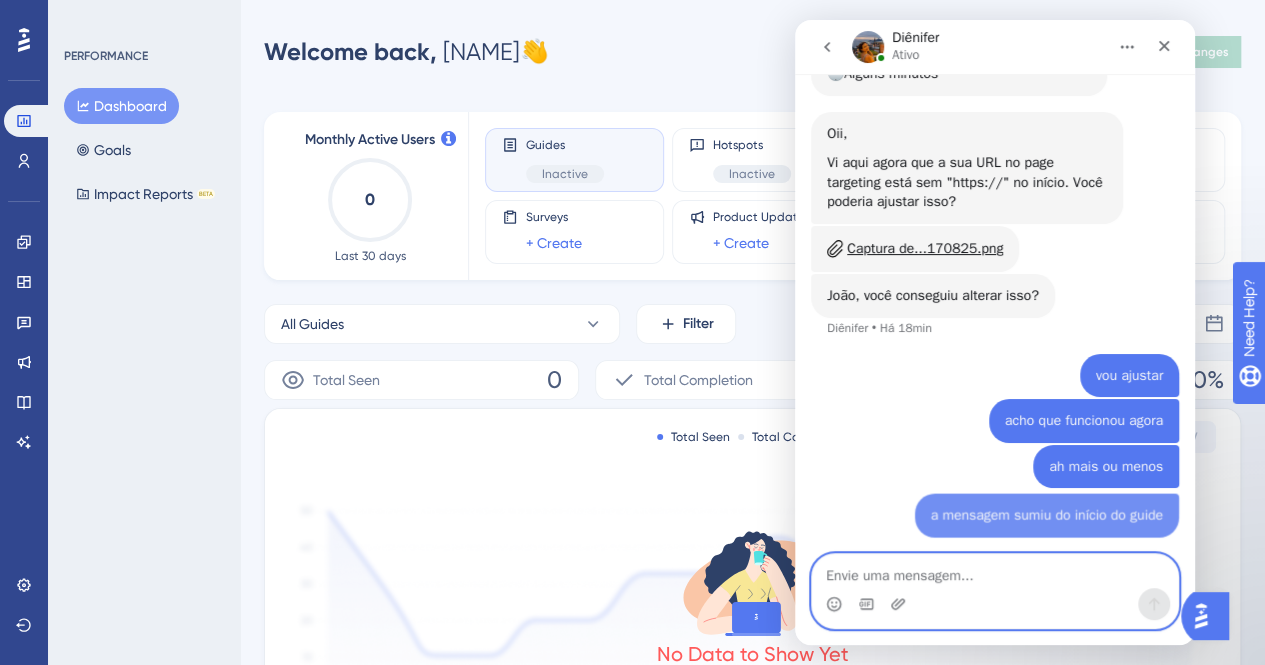 scroll, scrollTop: 274, scrollLeft: 0, axis: vertical 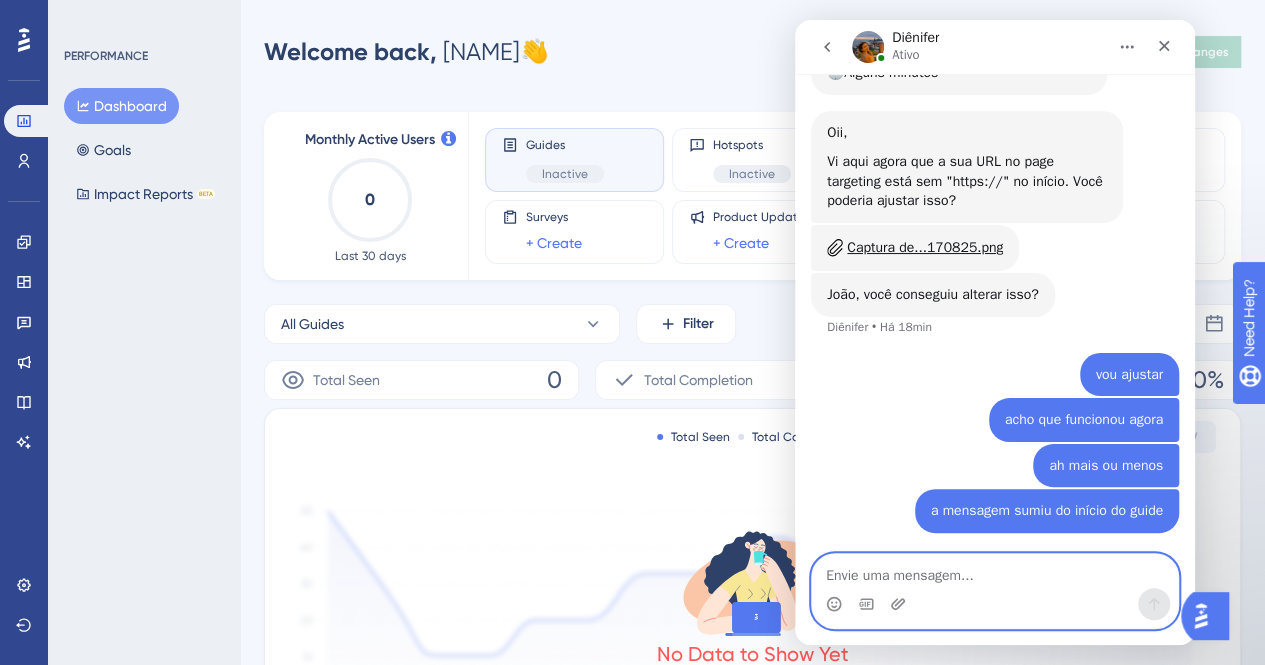 click at bounding box center (995, 571) 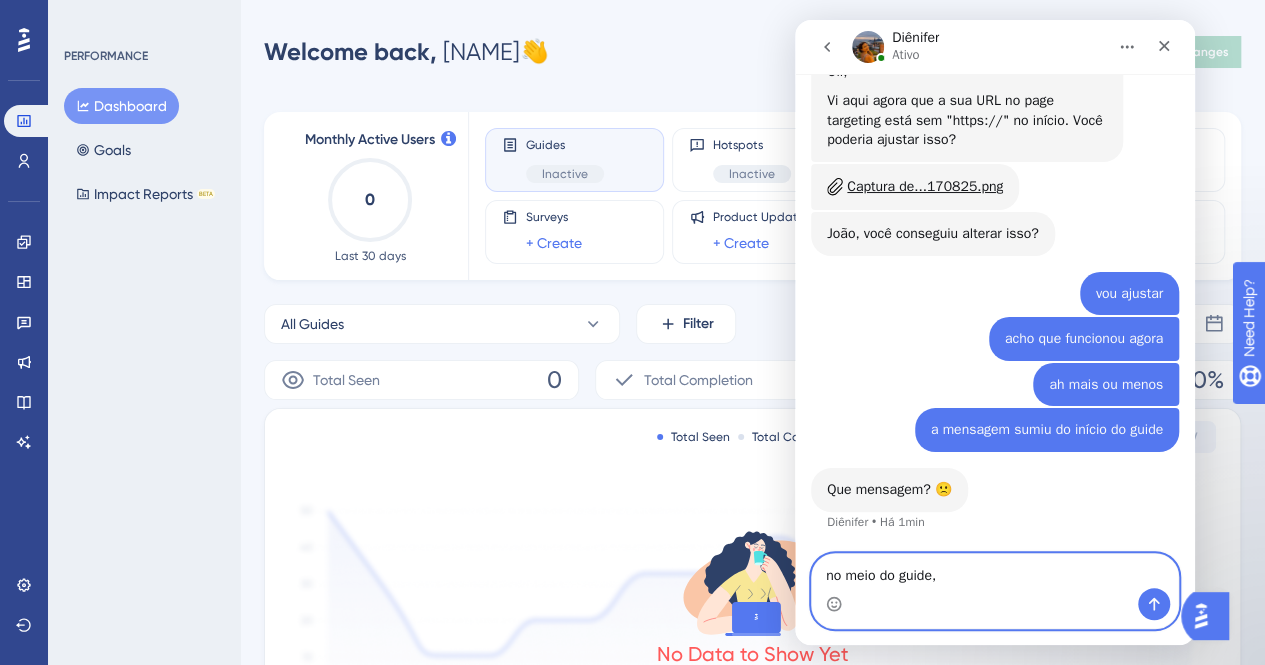 scroll, scrollTop: 333, scrollLeft: 0, axis: vertical 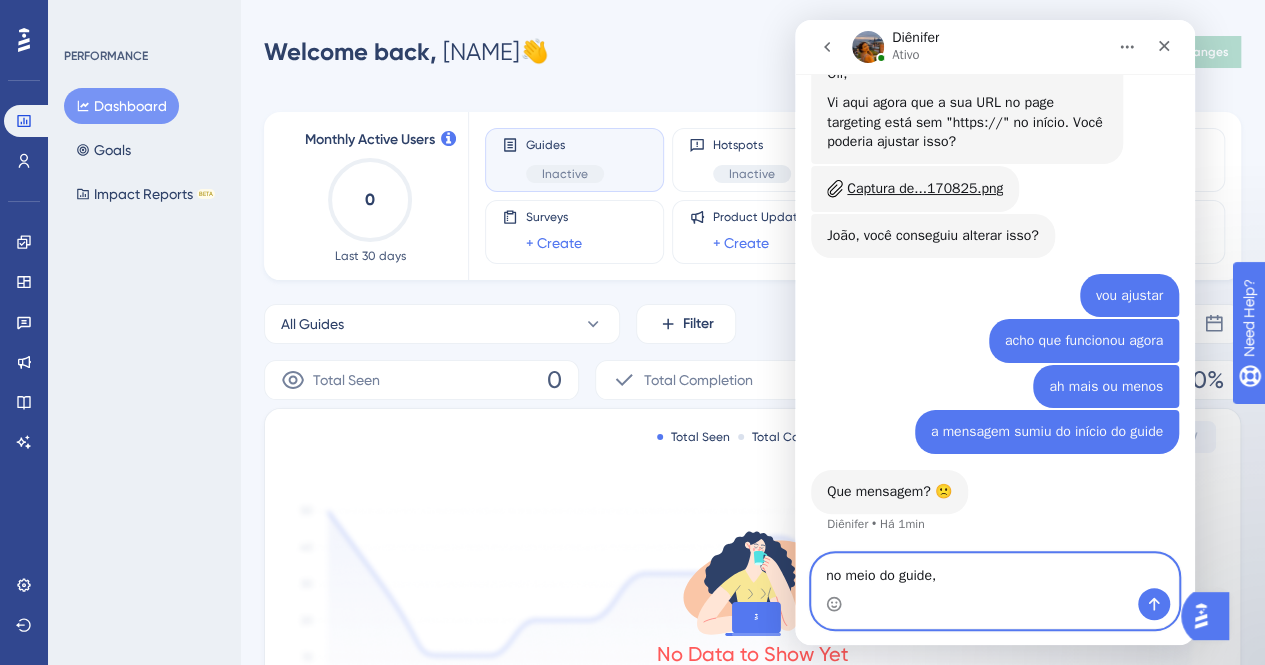 drag, startPoint x: 1018, startPoint y: 581, endPoint x: 1557, endPoint y: 605, distance: 539.53406 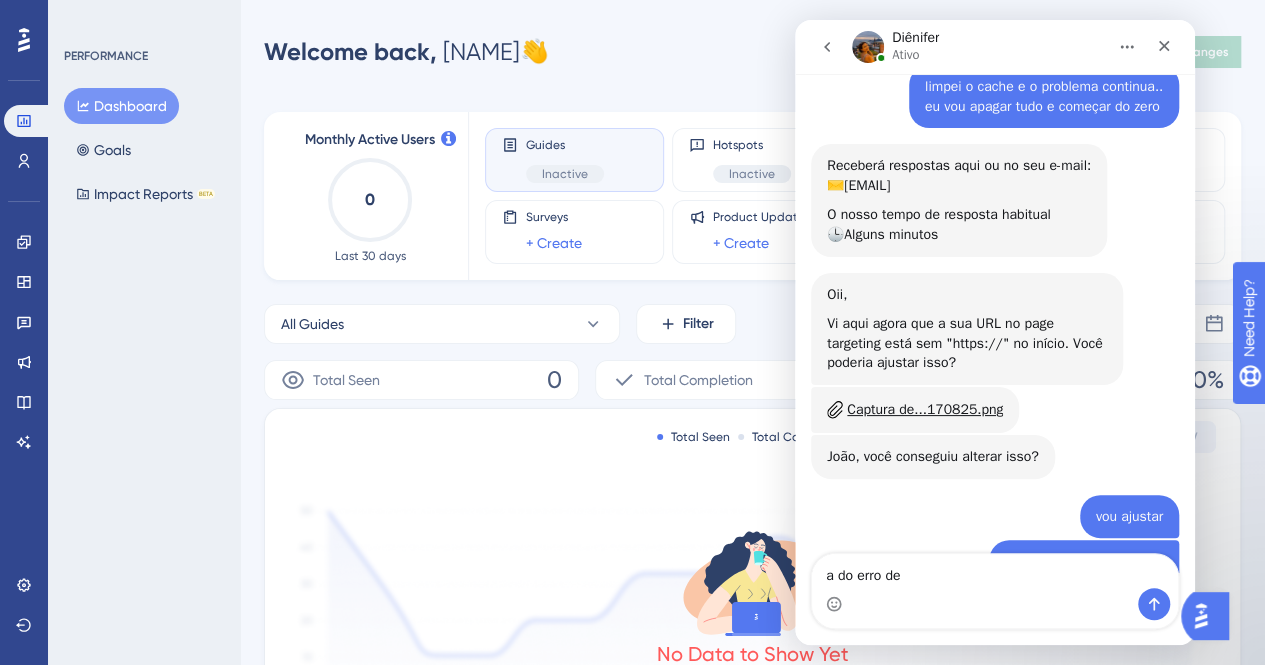 scroll, scrollTop: 33, scrollLeft: 0, axis: vertical 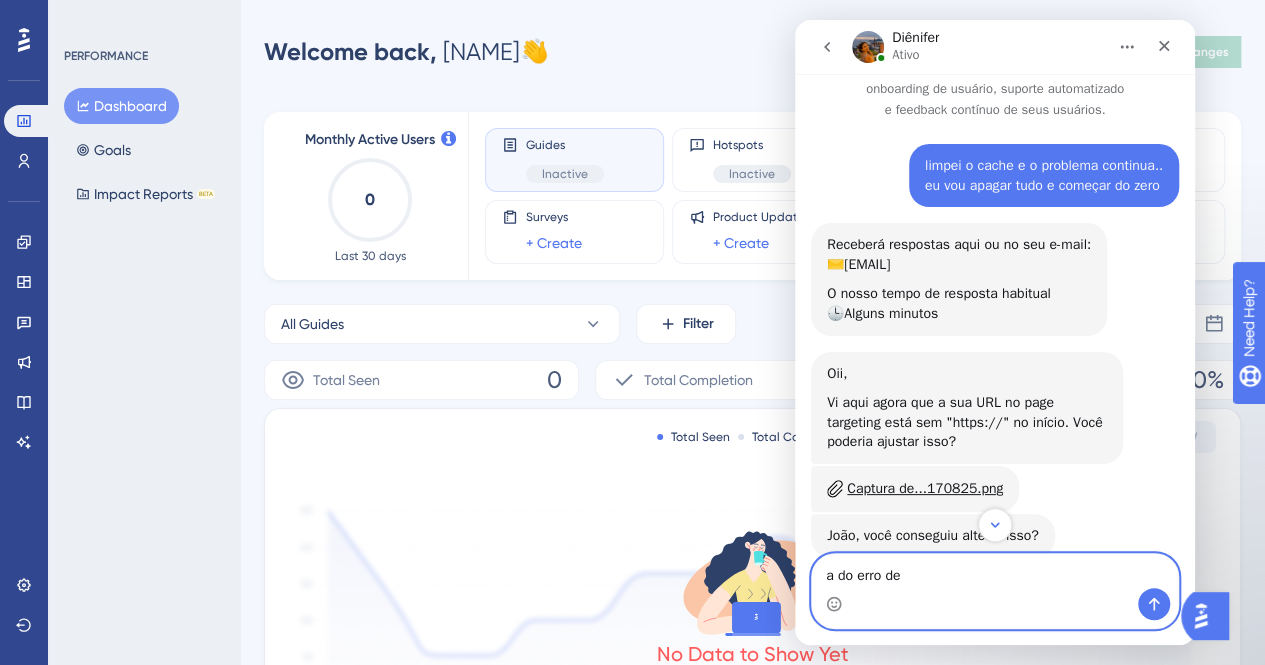 click on "a do erro de" at bounding box center [995, 571] 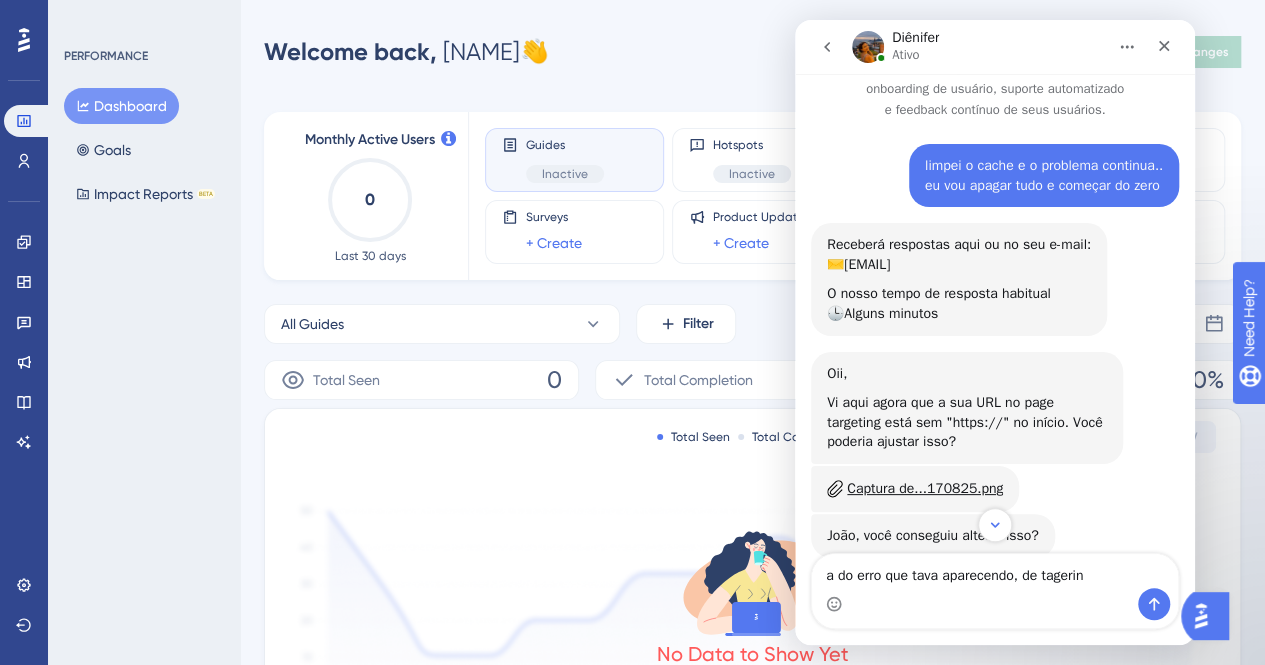 click at bounding box center (995, 604) 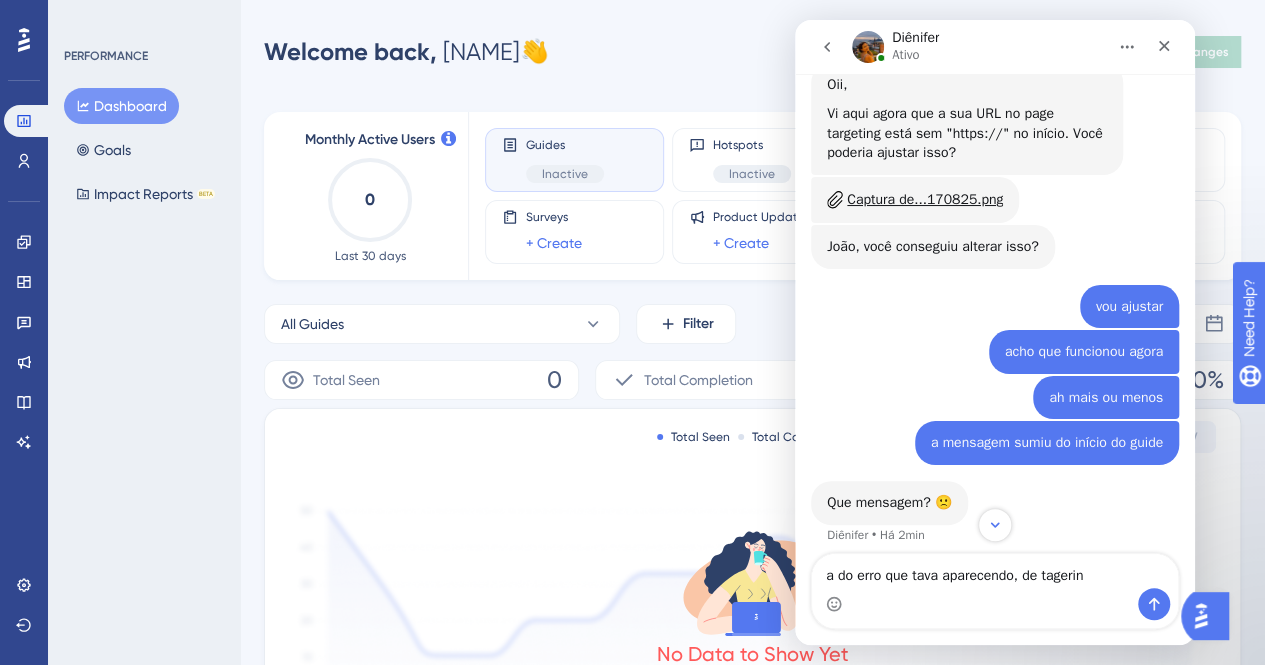 scroll, scrollTop: 333, scrollLeft: 0, axis: vertical 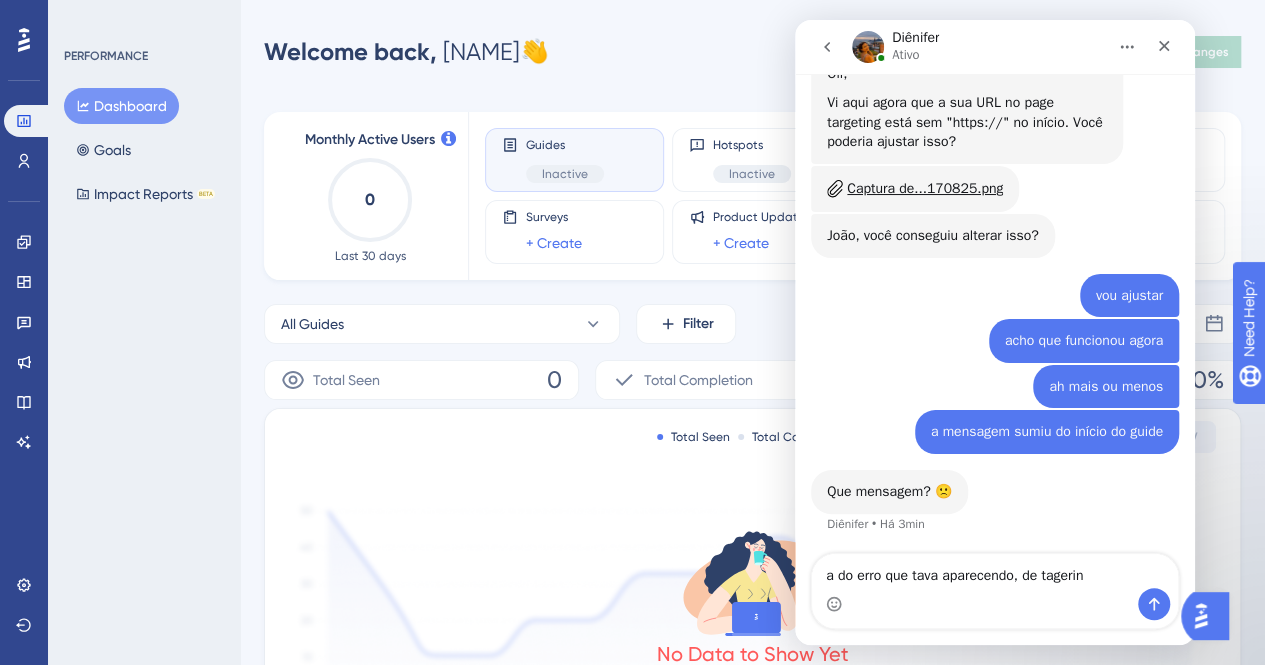 drag, startPoint x: 1016, startPoint y: 589, endPoint x: 1043, endPoint y: 582, distance: 27.89265 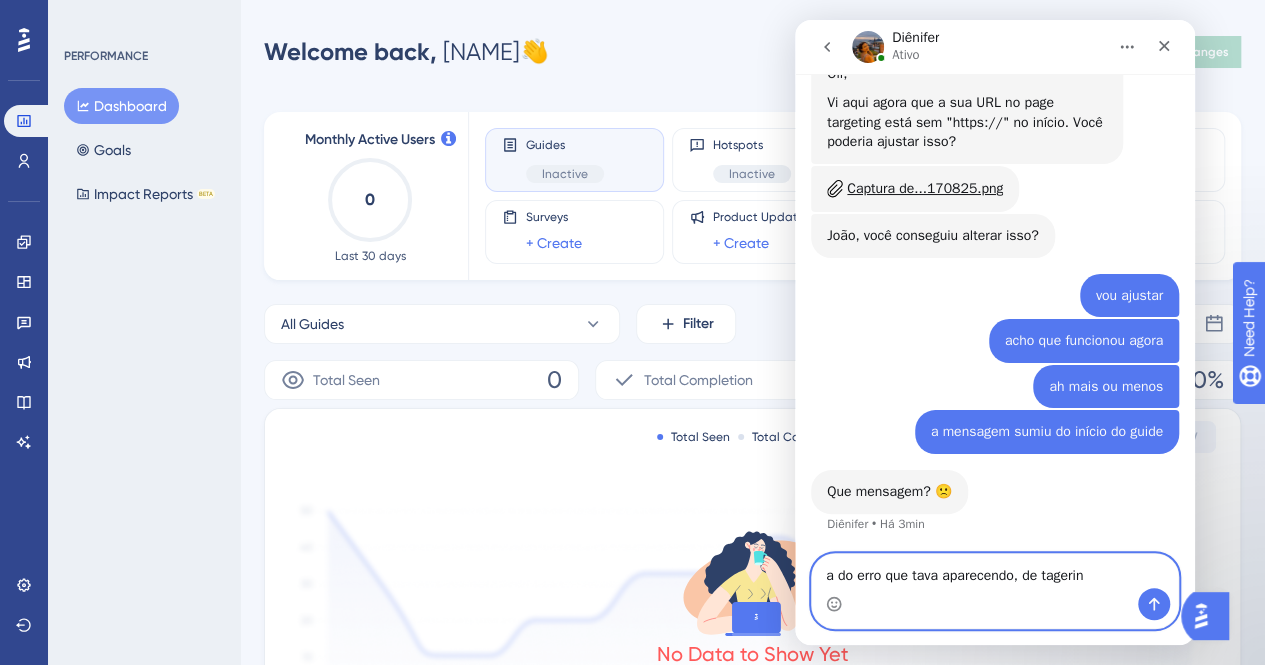 click on "a do erro que tava aparecendo, de tagerin" at bounding box center [995, 571] 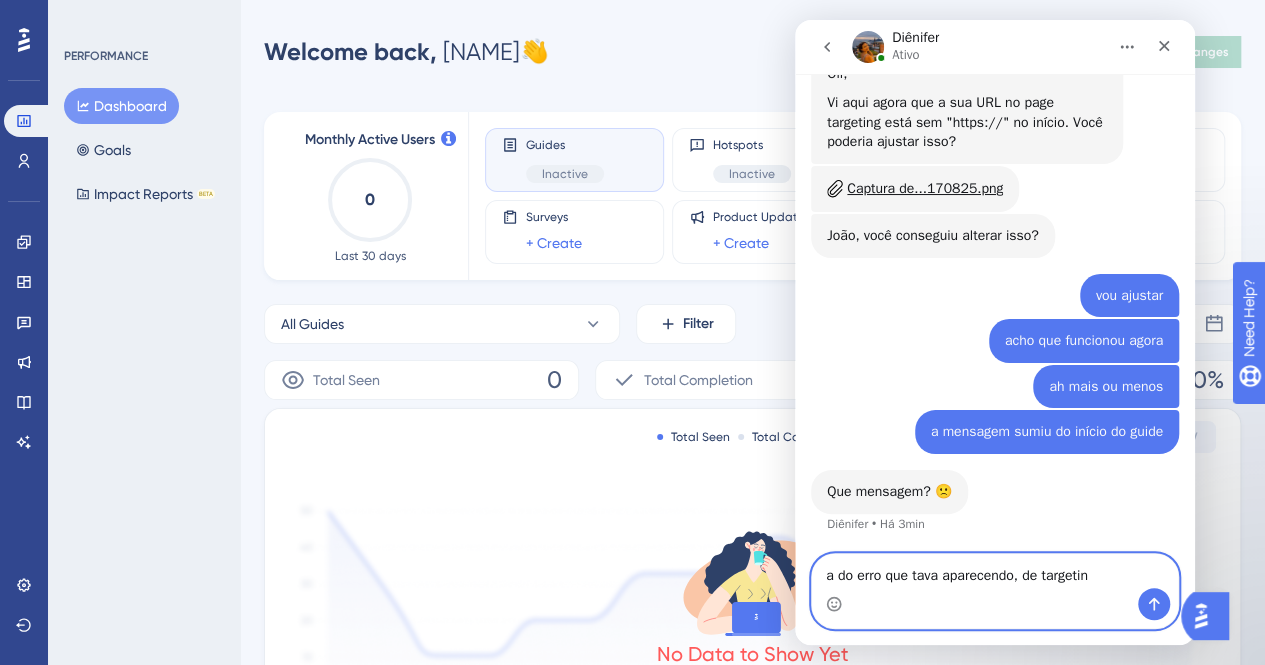 type on "a do erro que tava aparecendo, de targeting" 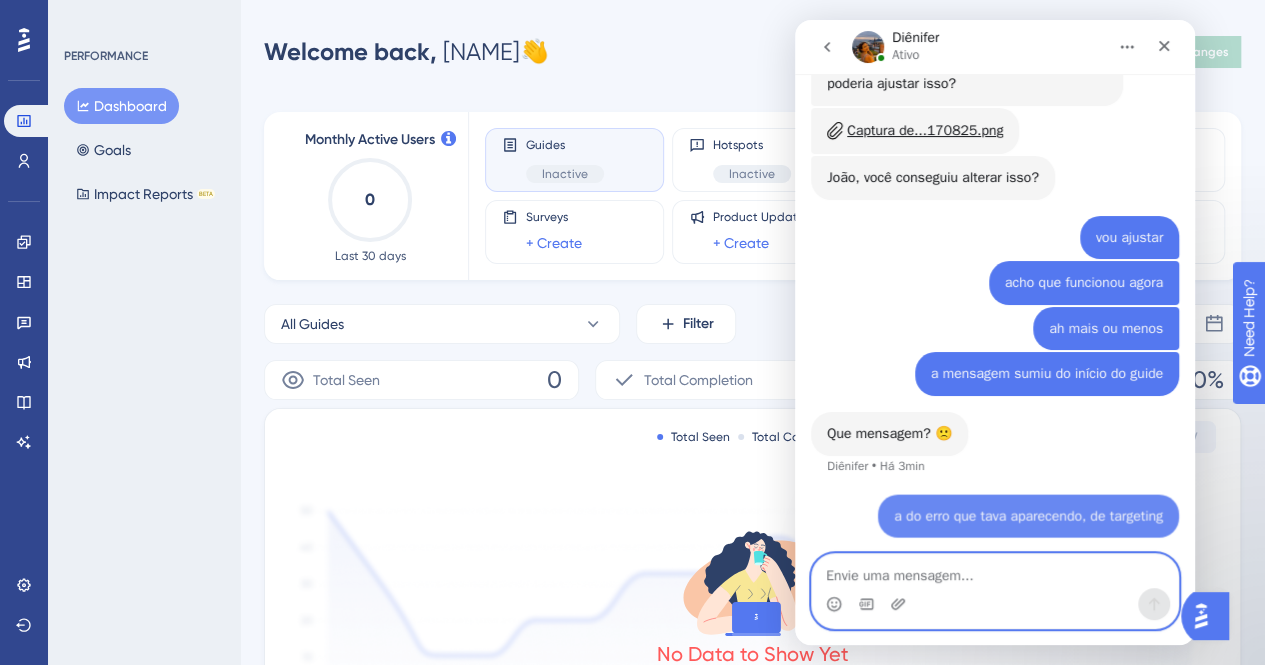 scroll, scrollTop: 393, scrollLeft: 0, axis: vertical 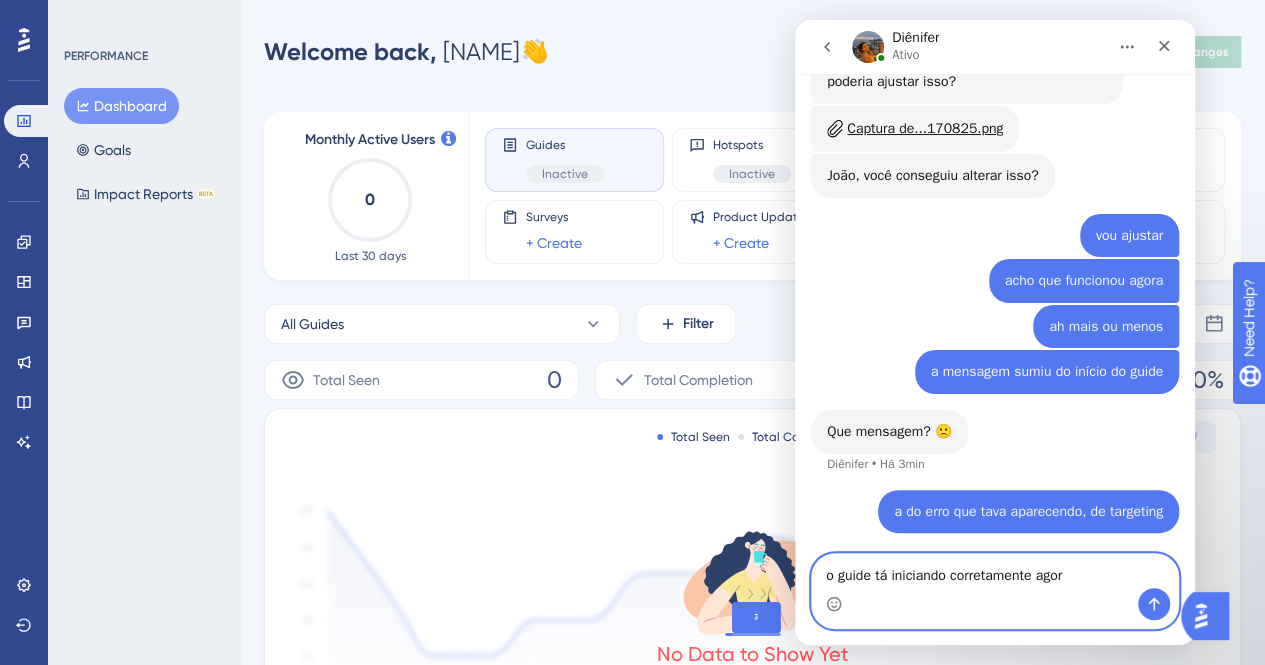 type on "o guide tá iniciando corretamente agora" 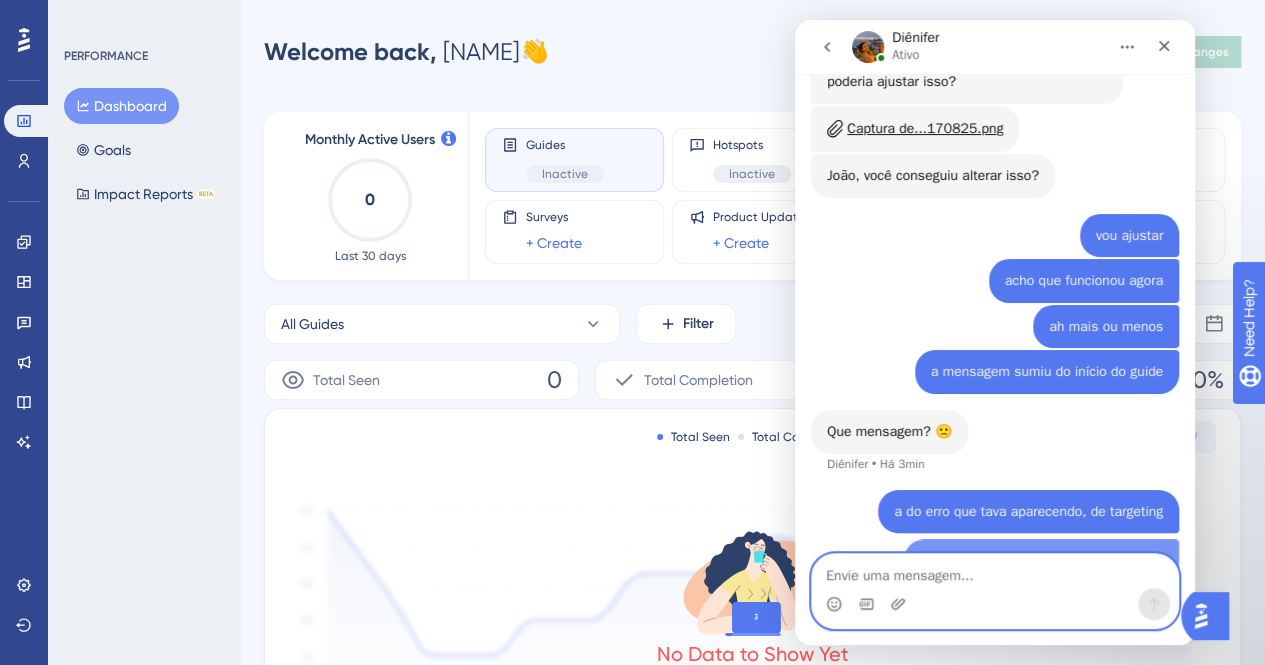 scroll, scrollTop: 438, scrollLeft: 0, axis: vertical 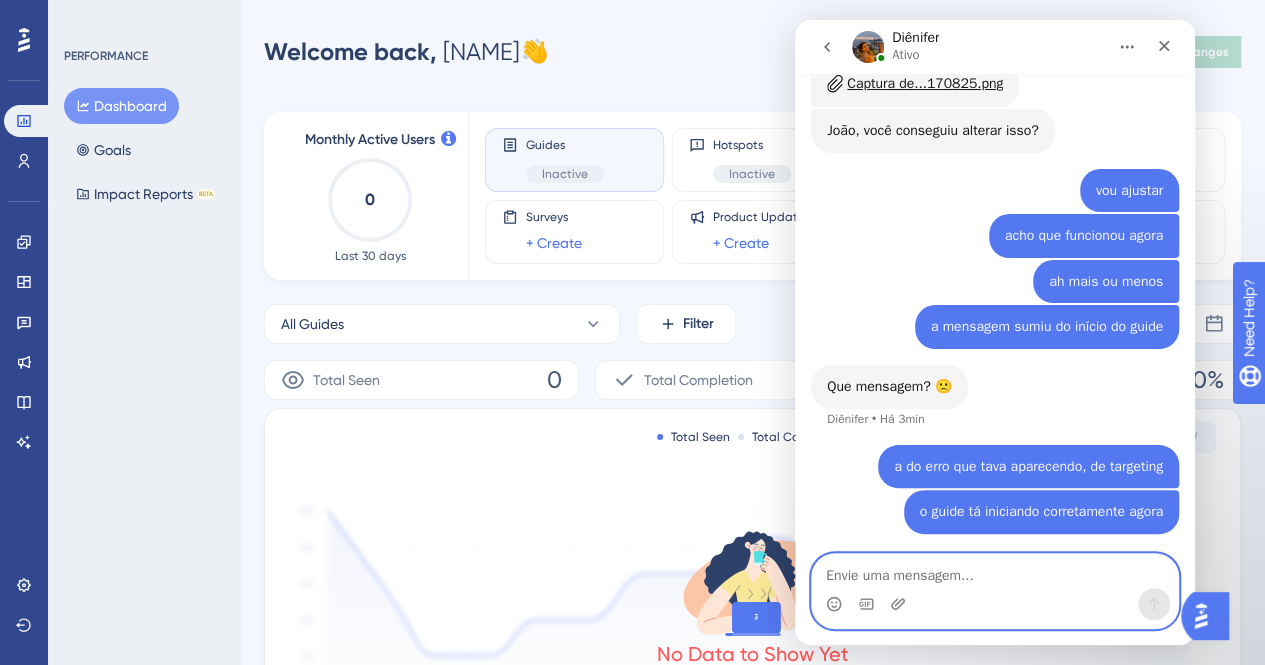 click at bounding box center [995, 571] 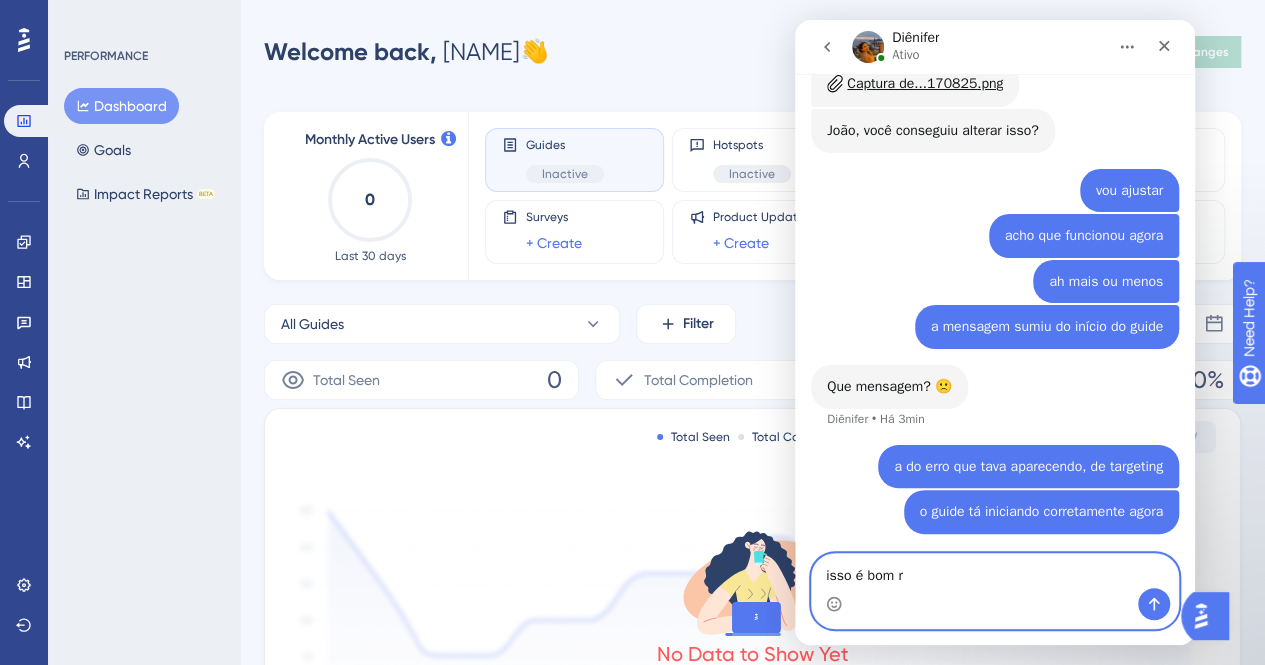 type on "isso é bom rs" 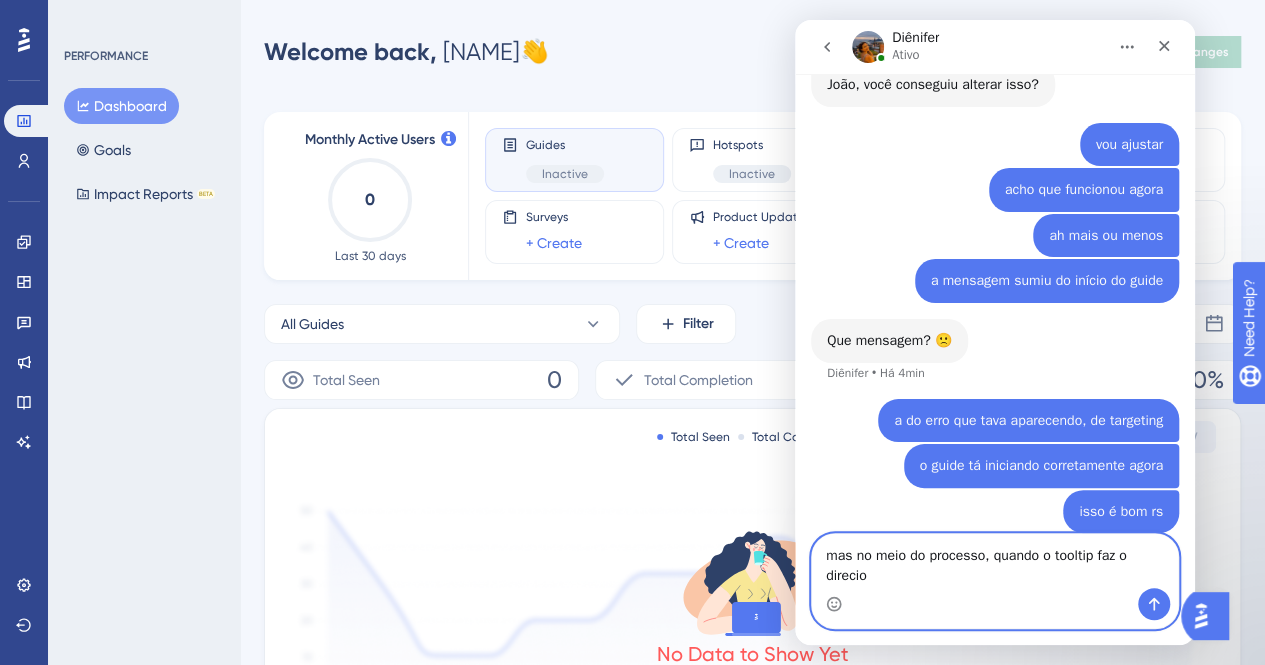 scroll, scrollTop: 504, scrollLeft: 0, axis: vertical 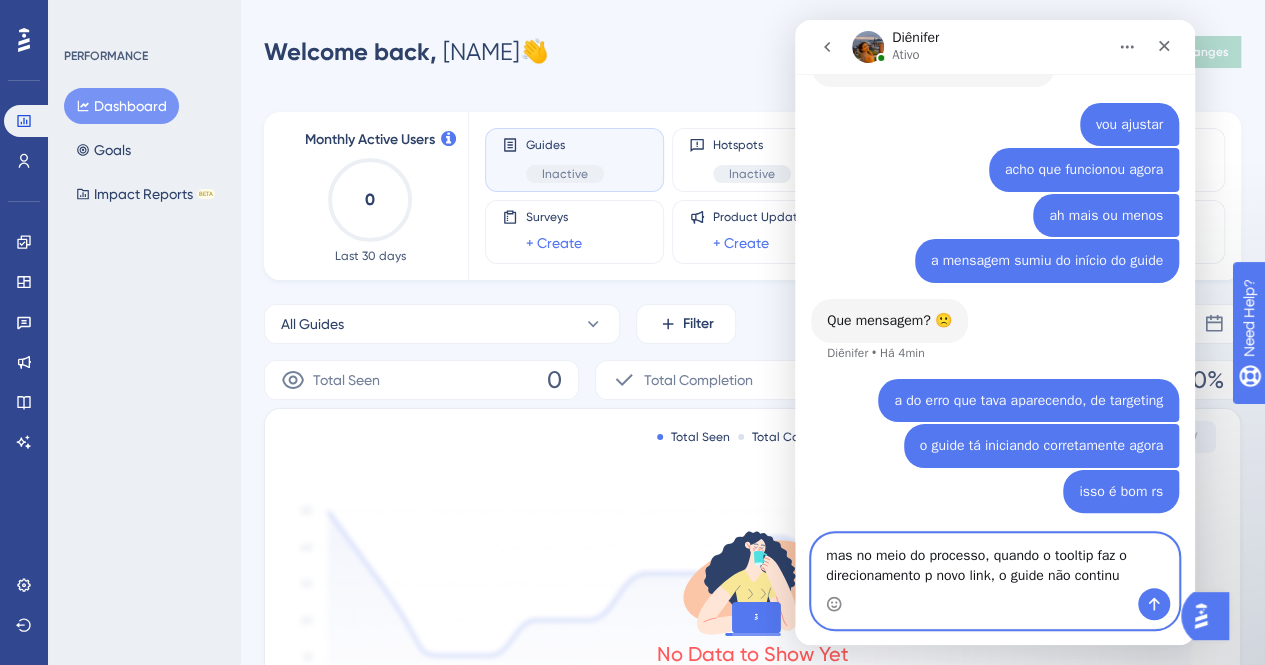 type on "mas no meio do processo, quando o tooltip faz o direcionamento p novo link, o guide não continua" 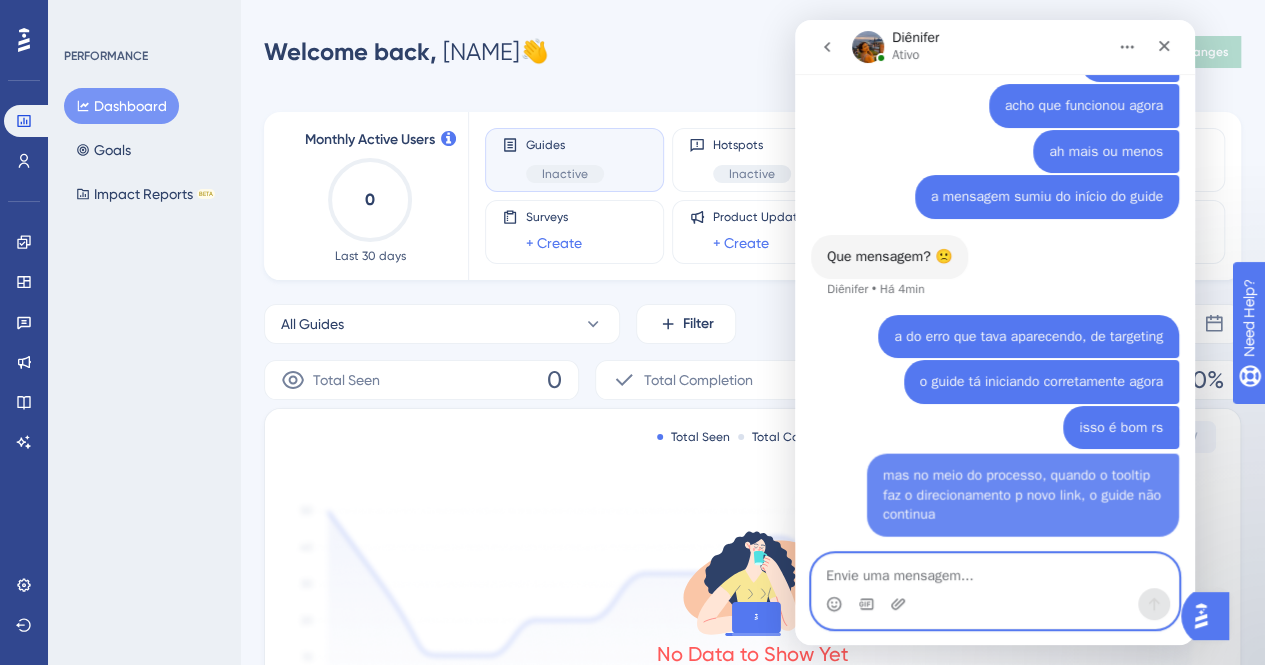 scroll, scrollTop: 569, scrollLeft: 0, axis: vertical 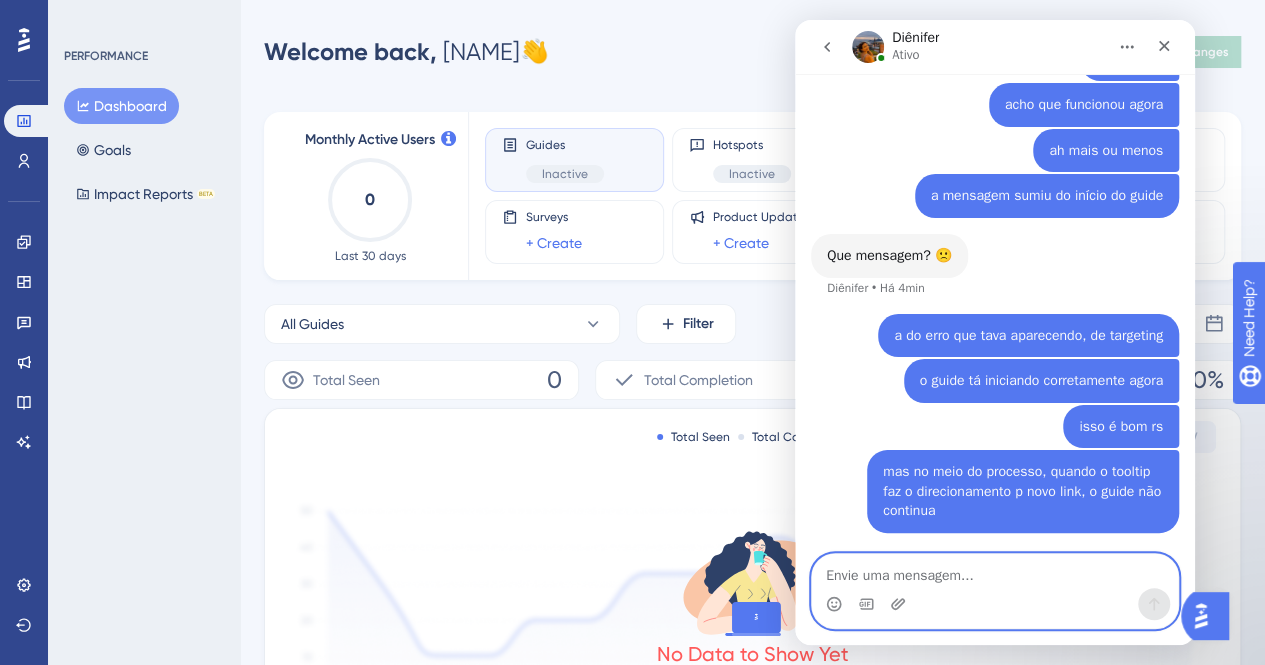 click at bounding box center (995, 571) 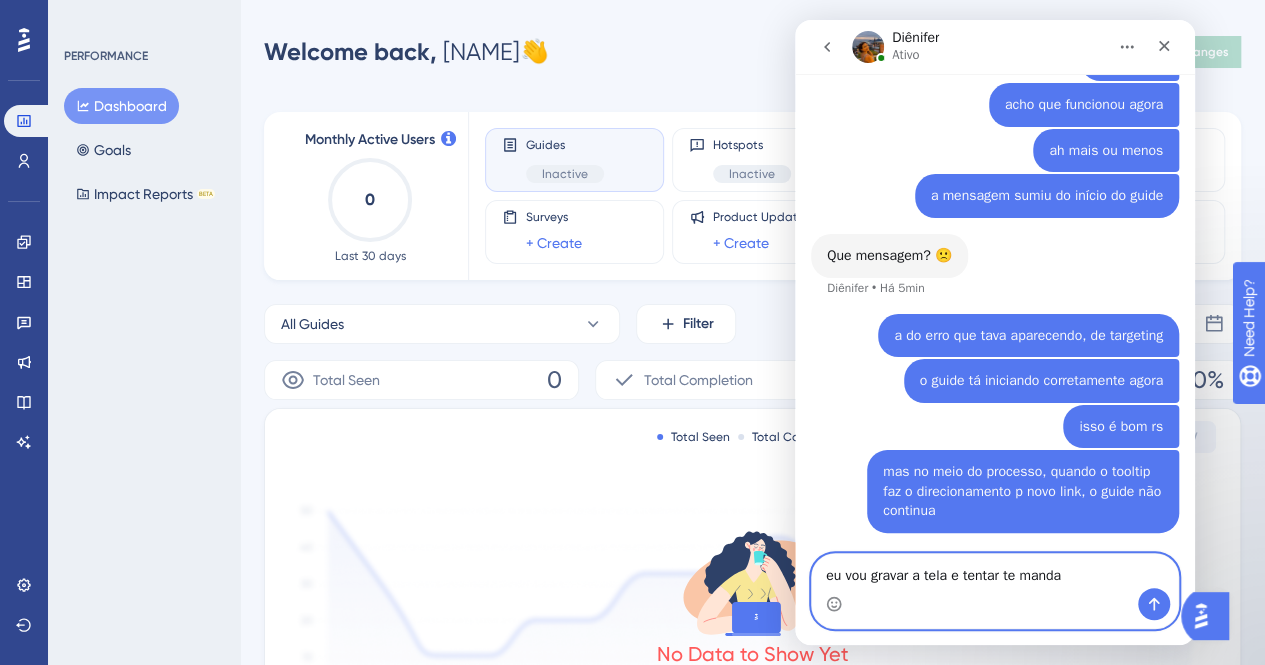 type on "eu vou gravar a tela e tentar te mandar" 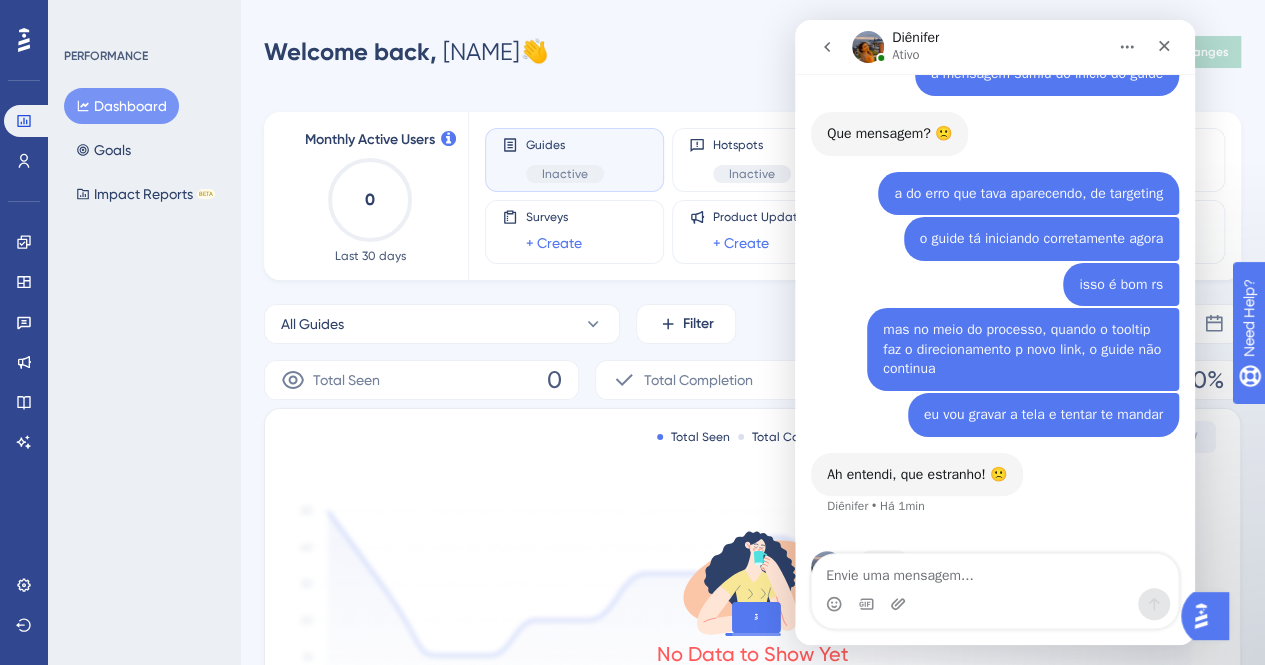 scroll, scrollTop: 751, scrollLeft: 0, axis: vertical 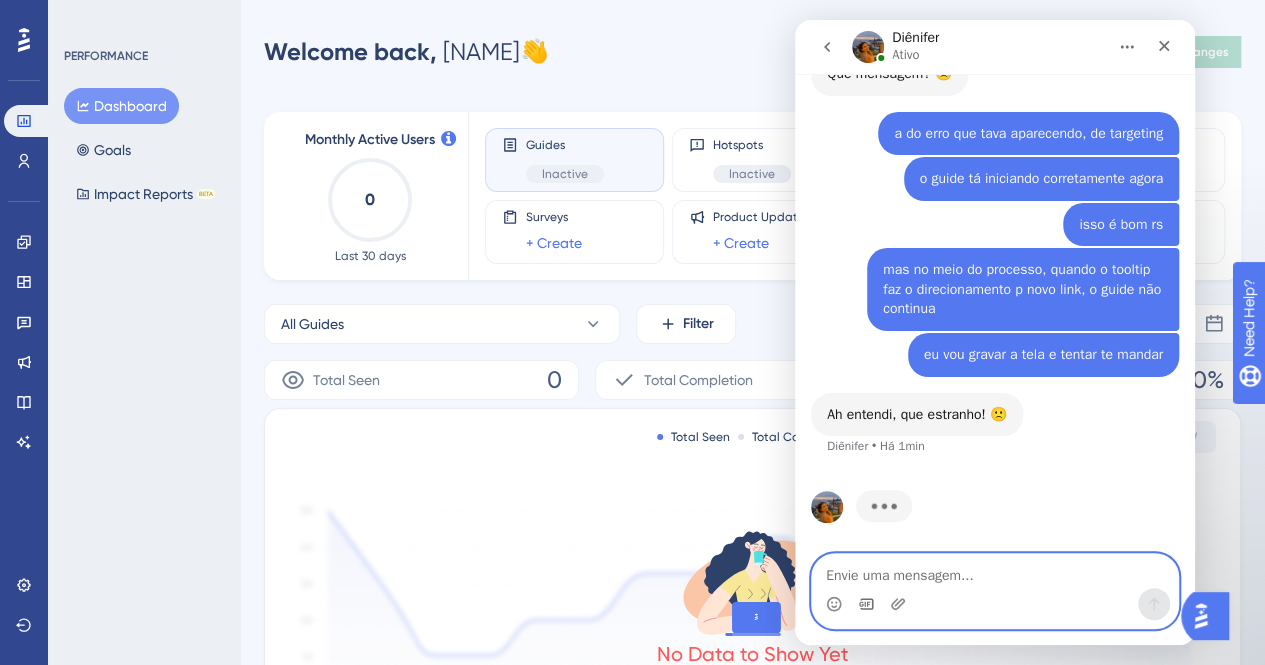 click 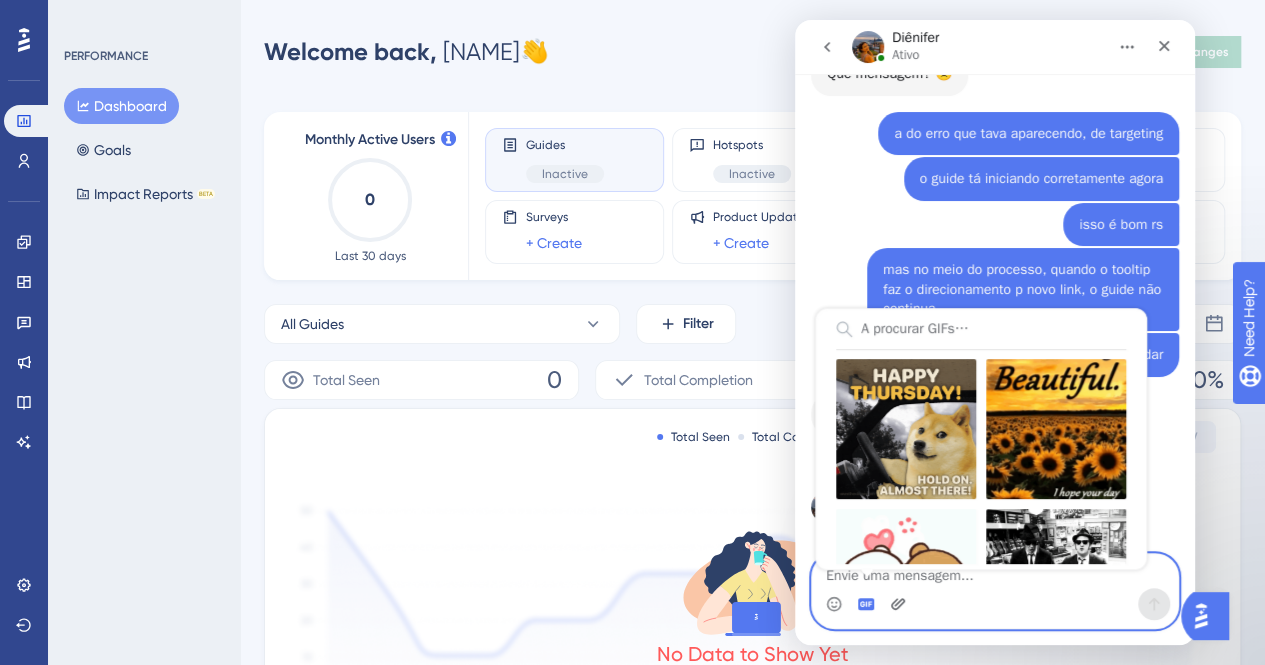 click 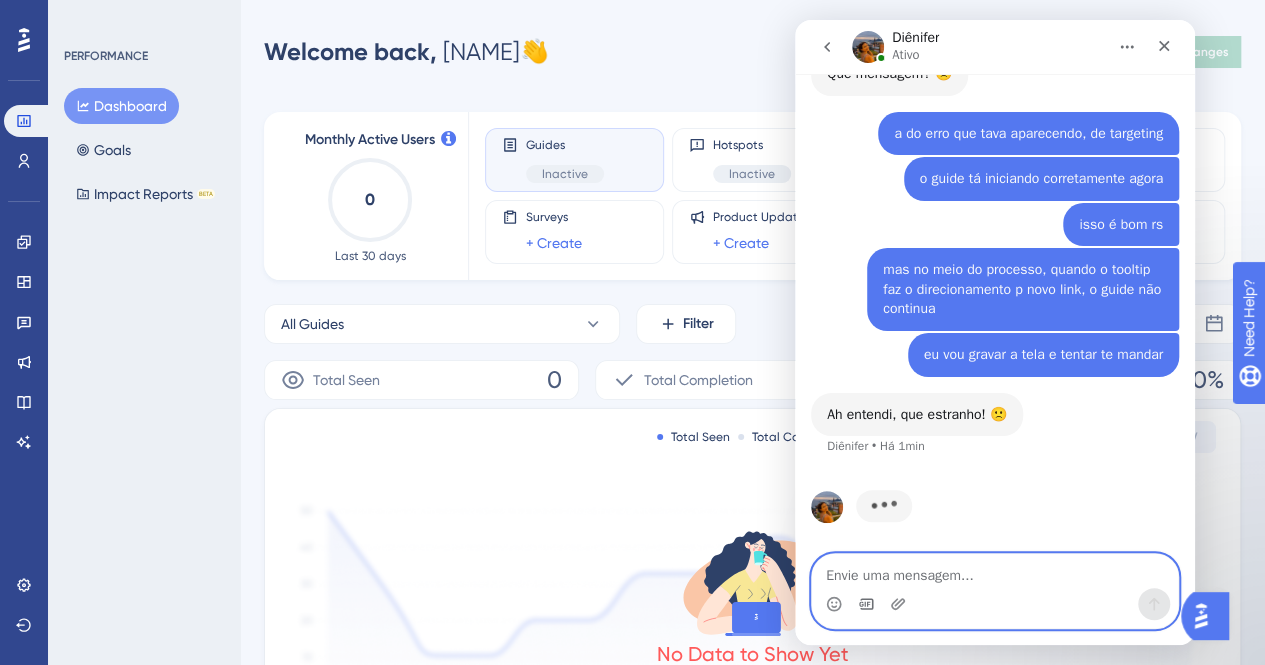 click at bounding box center [995, 571] 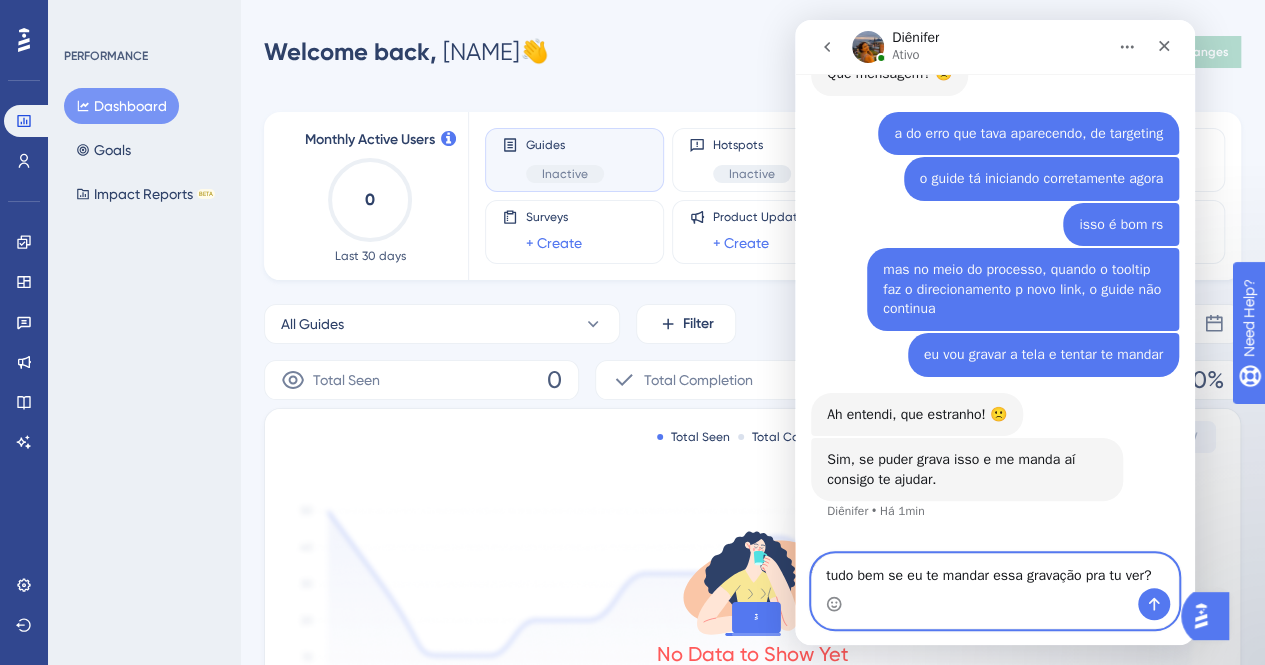 scroll, scrollTop: 816, scrollLeft: 0, axis: vertical 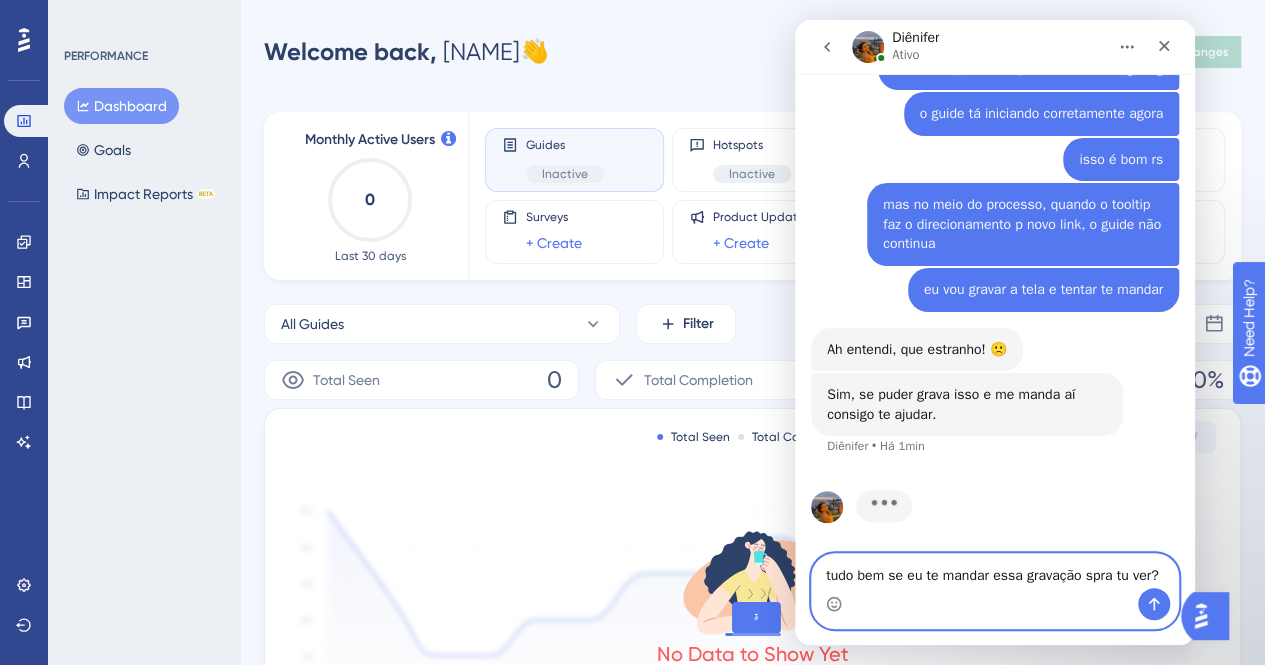 type on "tudo bem se eu te mandar essa gravação pra tu ver?" 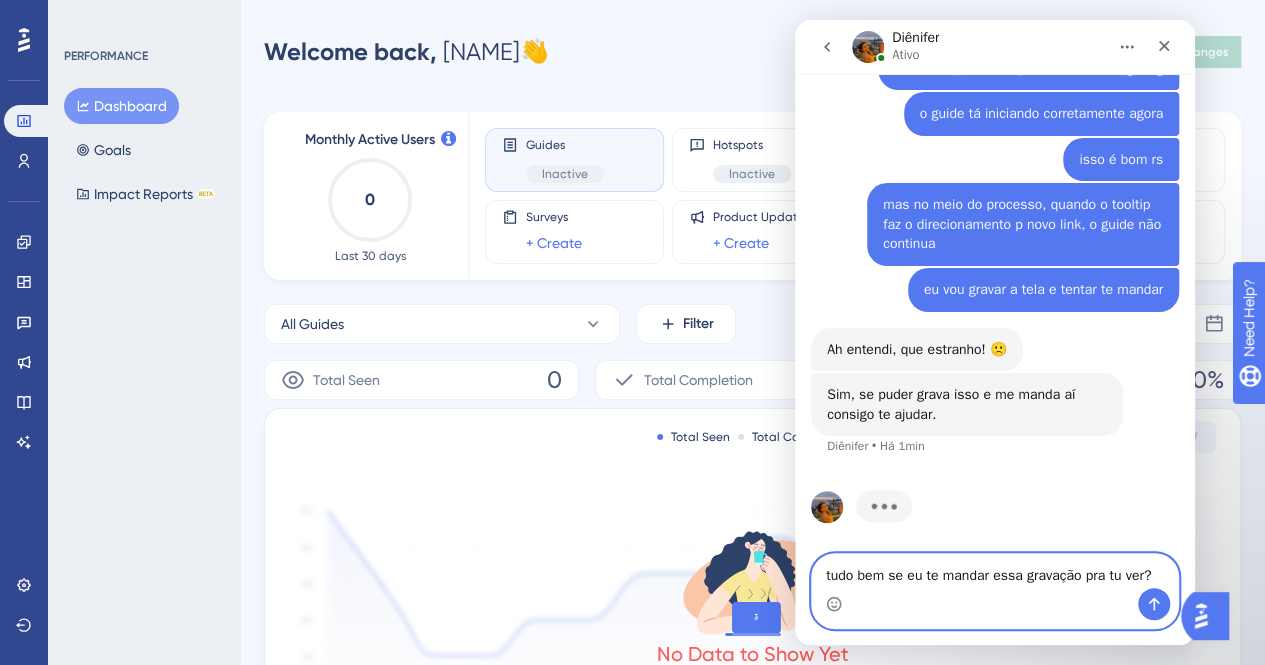 type 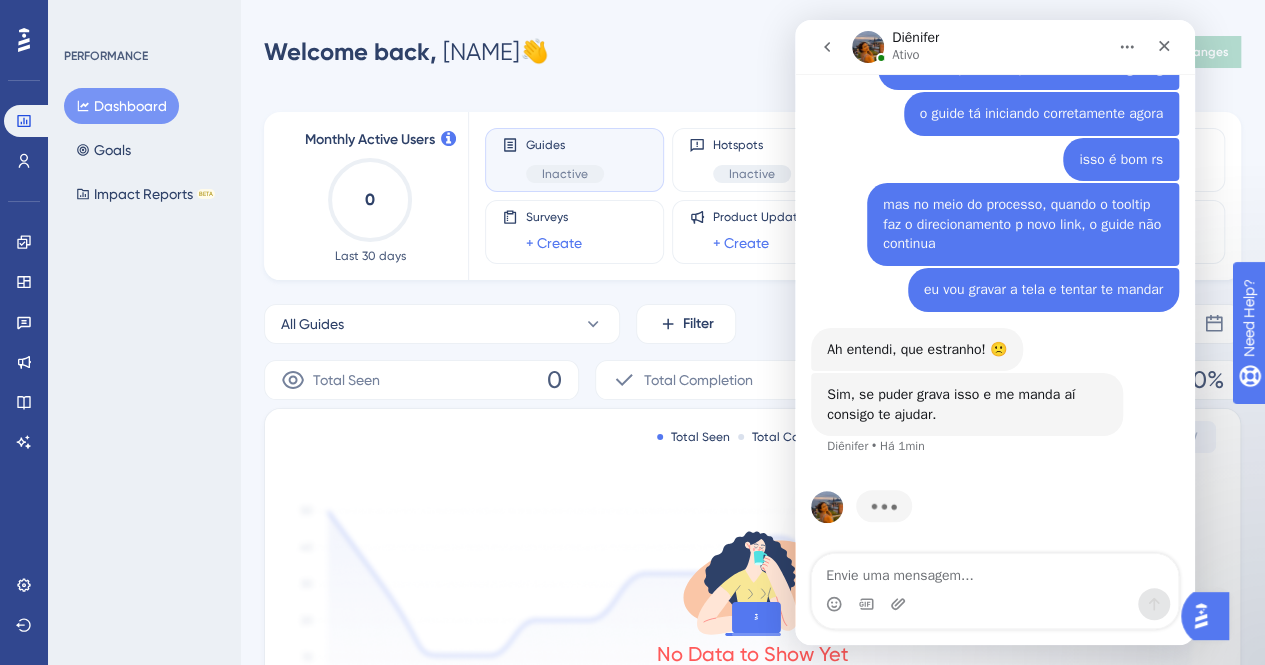 scroll, scrollTop: 739, scrollLeft: 0, axis: vertical 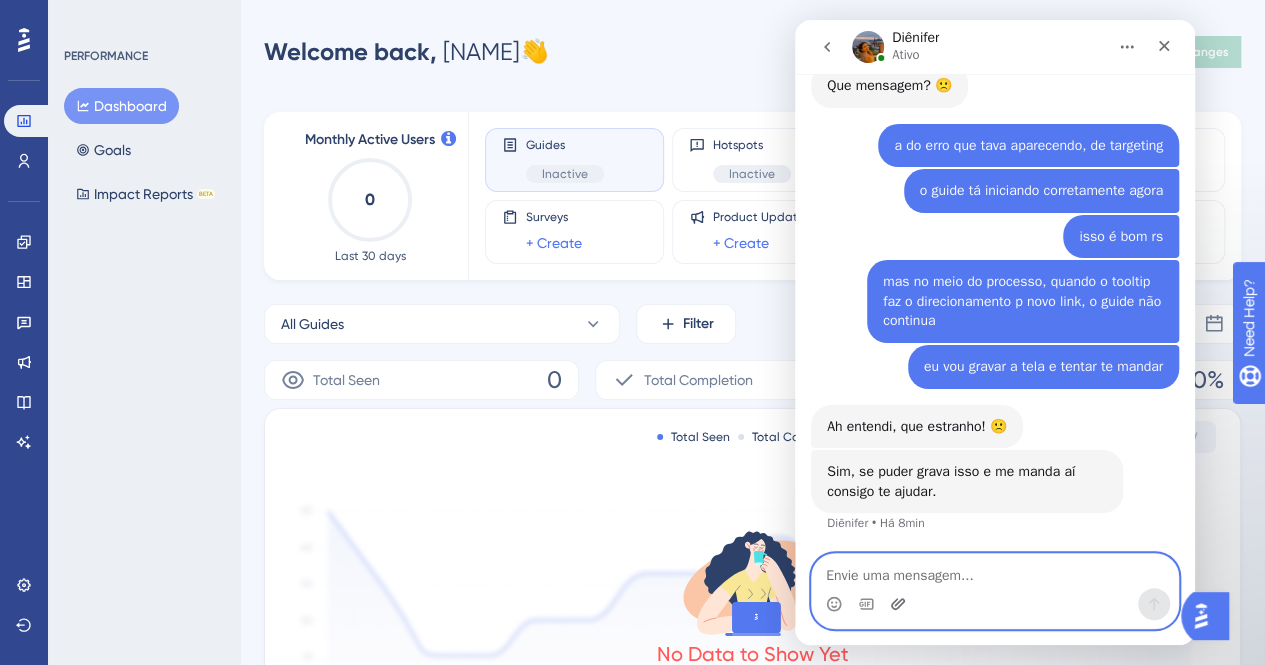 click 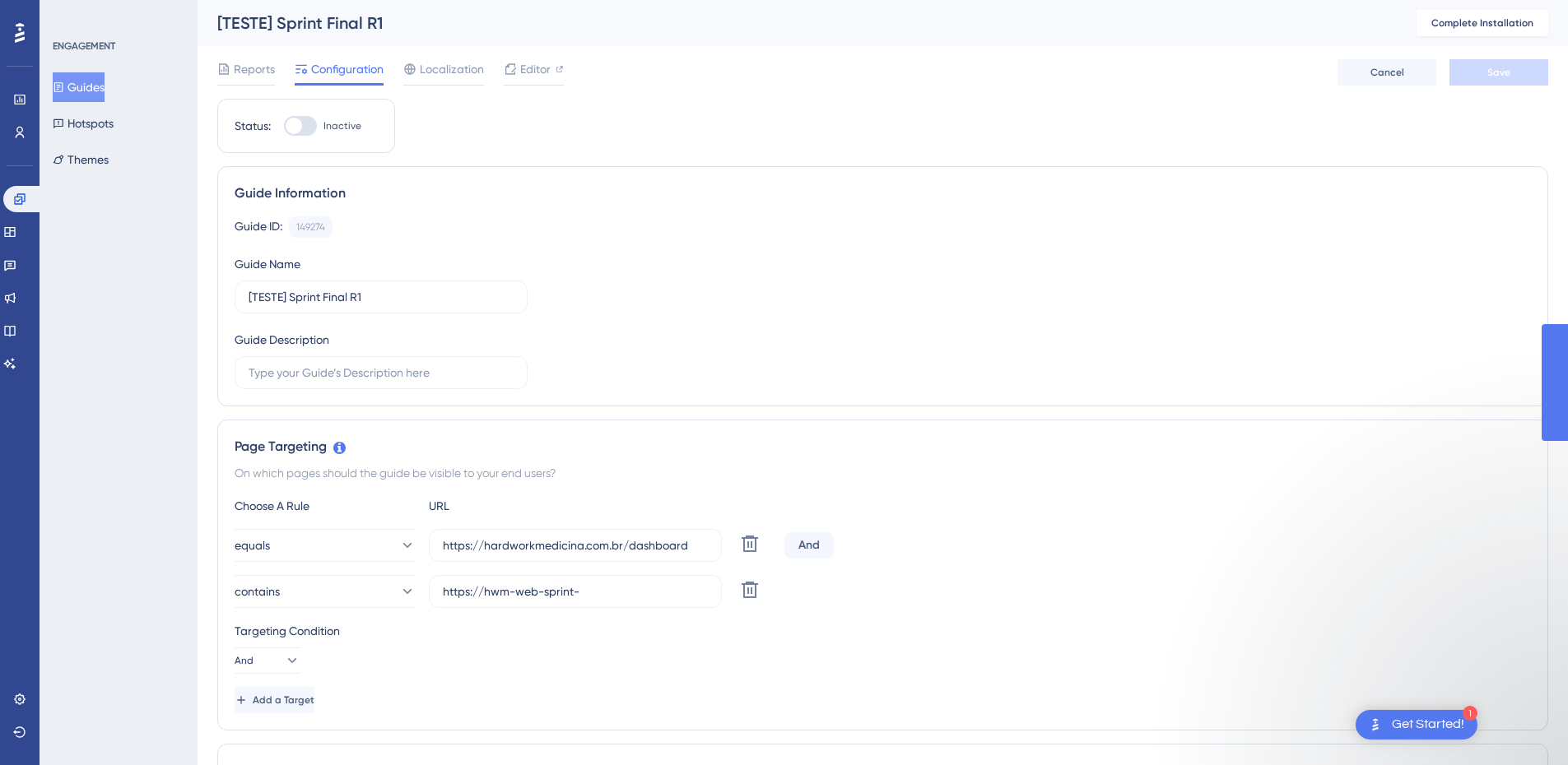 scroll, scrollTop: 0, scrollLeft: 0, axis: both 